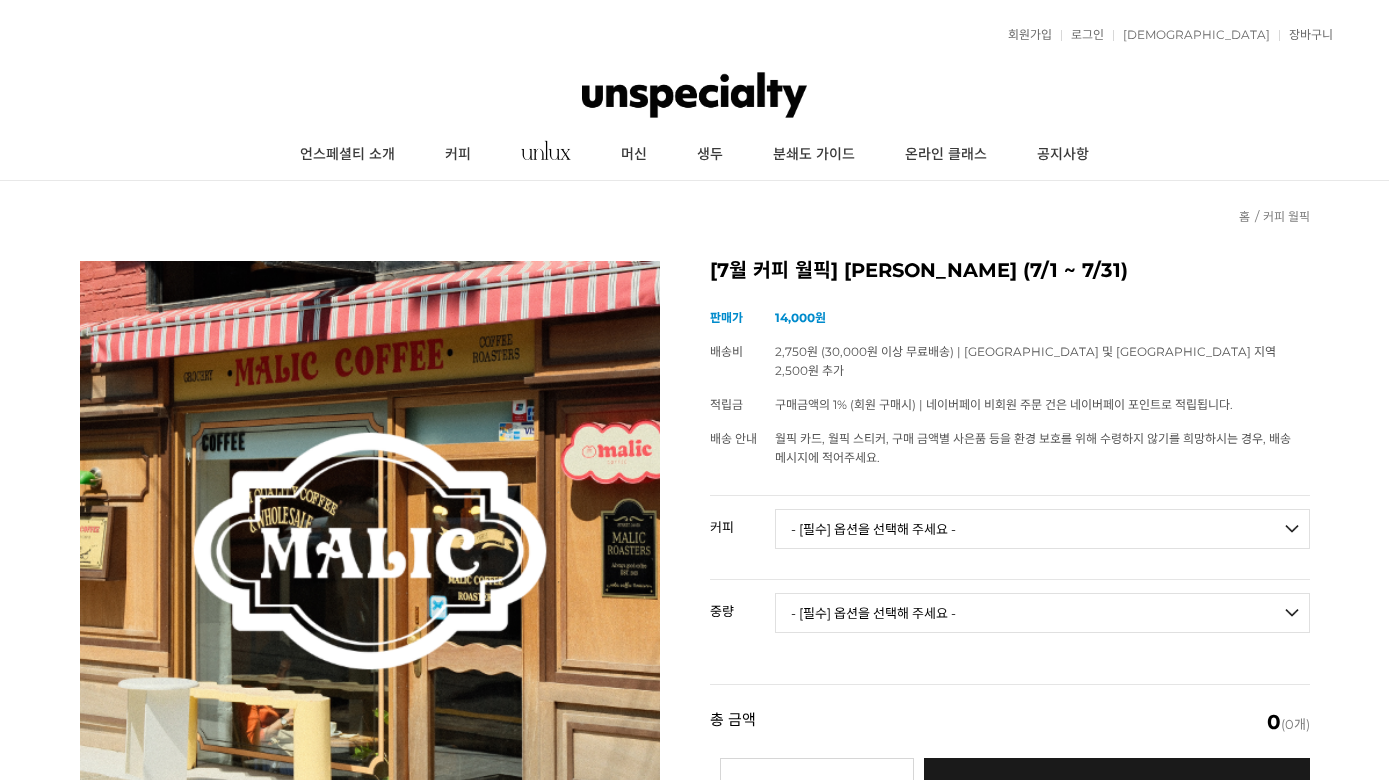 scroll, scrollTop: 0, scrollLeft: 0, axis: both 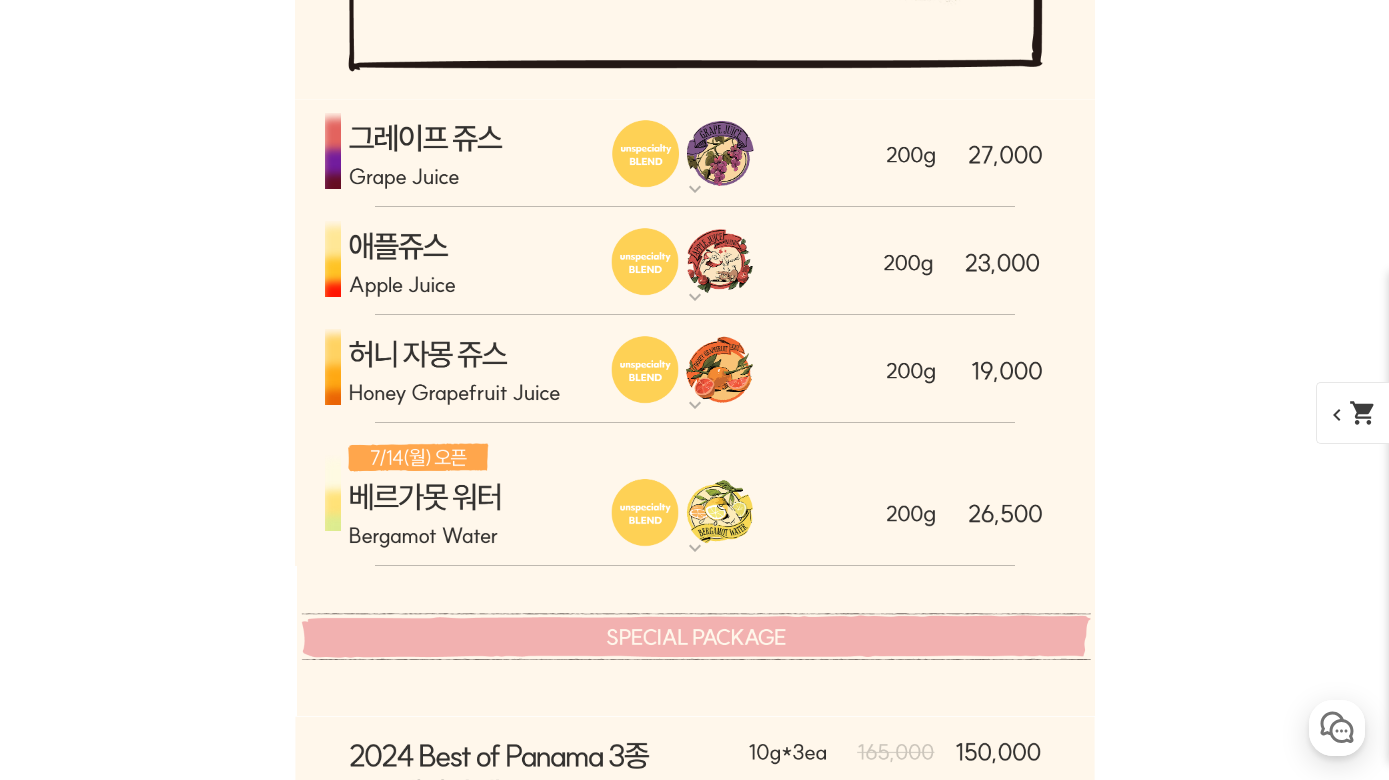 click at bounding box center [695, 369] 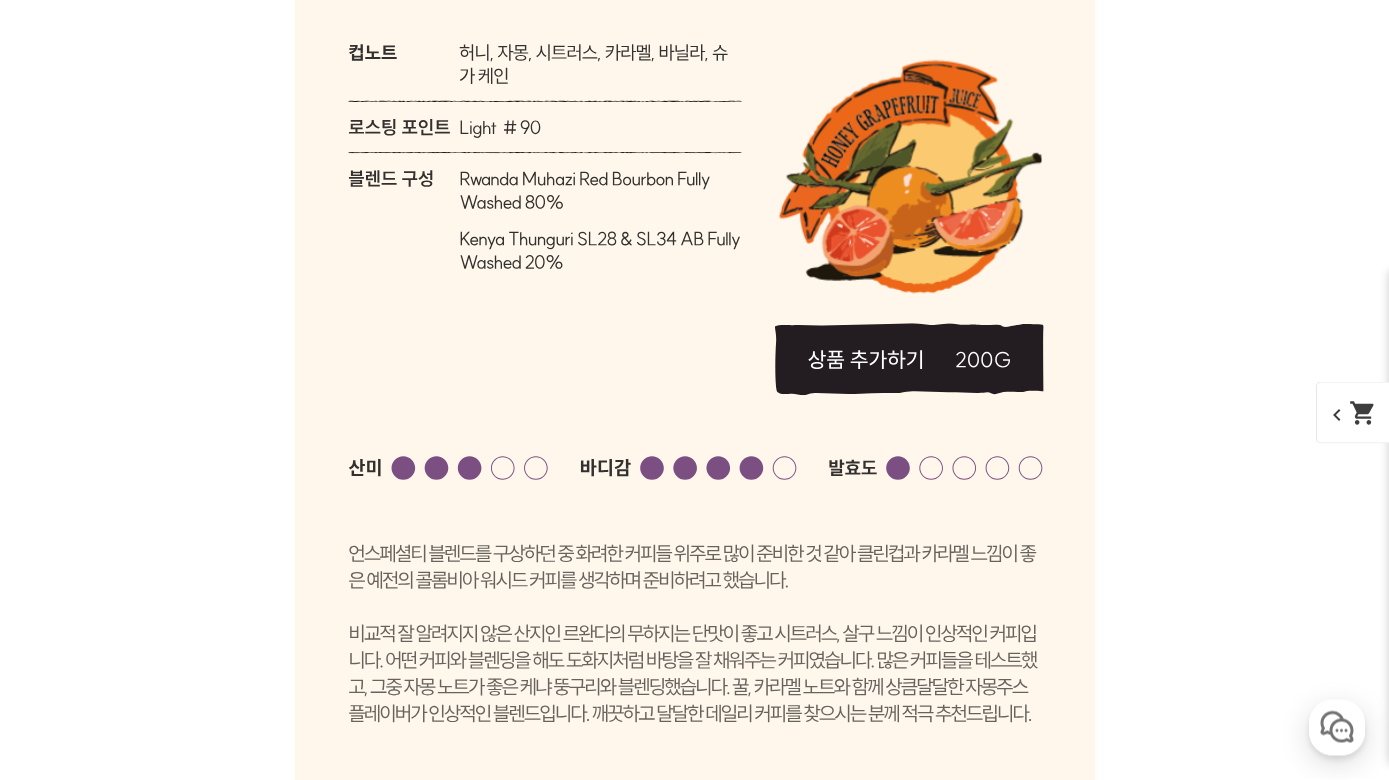 scroll, scrollTop: 5952, scrollLeft: 0, axis: vertical 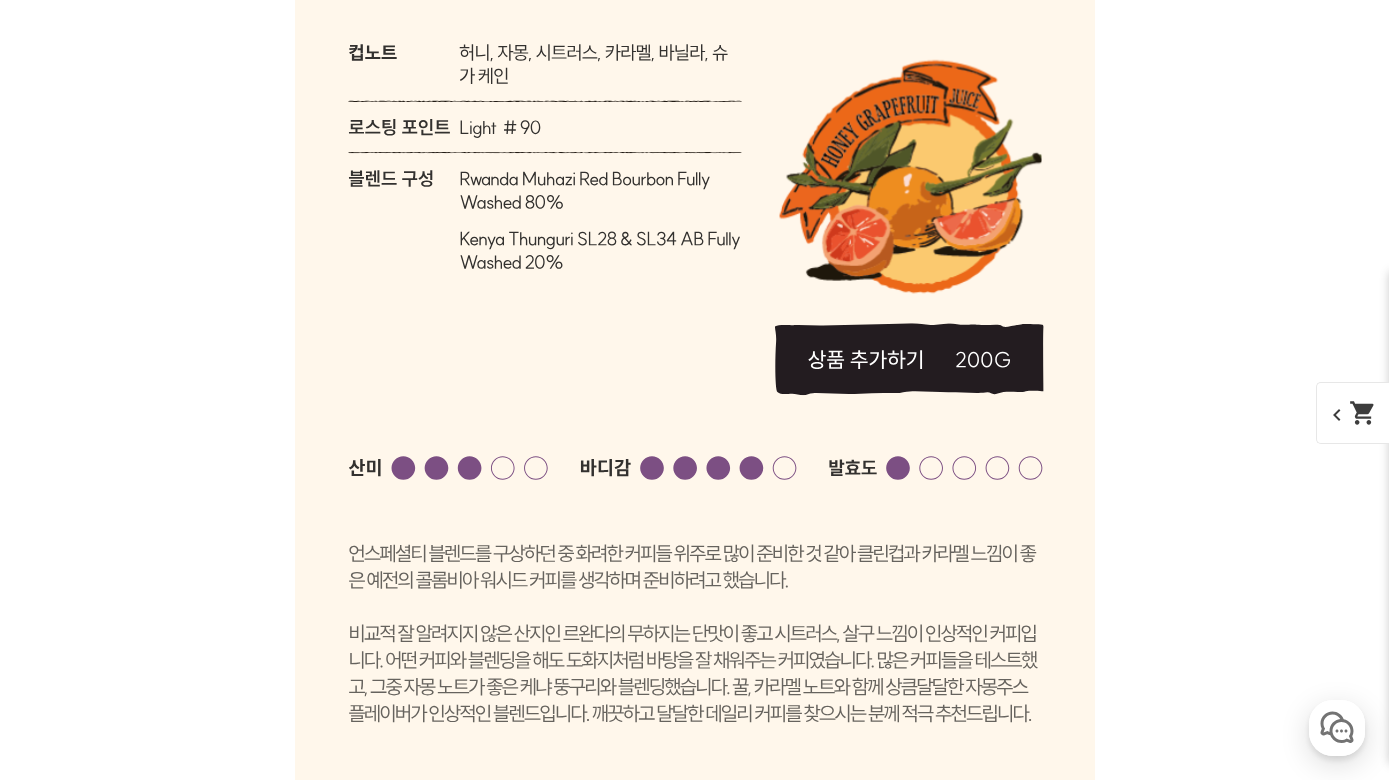 click 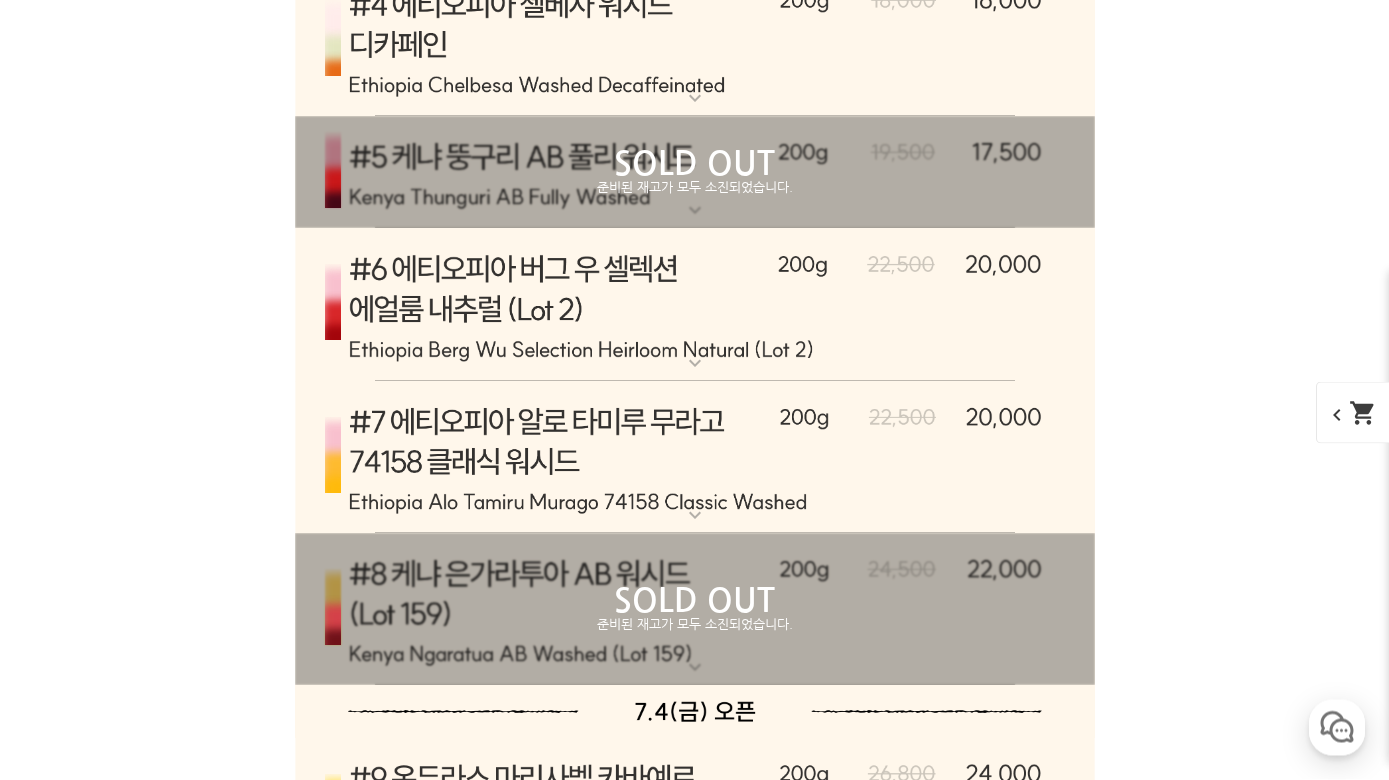 scroll, scrollTop: 9478, scrollLeft: 0, axis: vertical 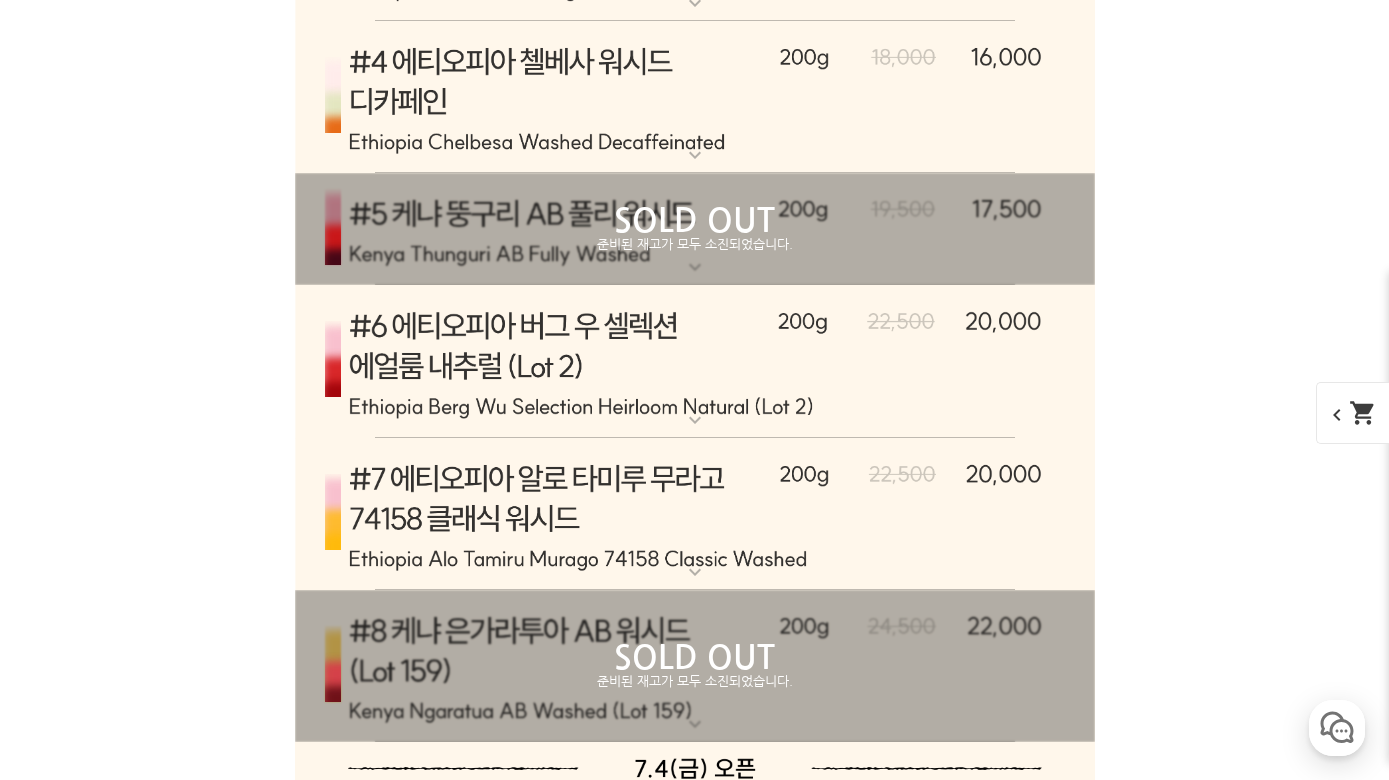 click at bounding box center (695, 362) 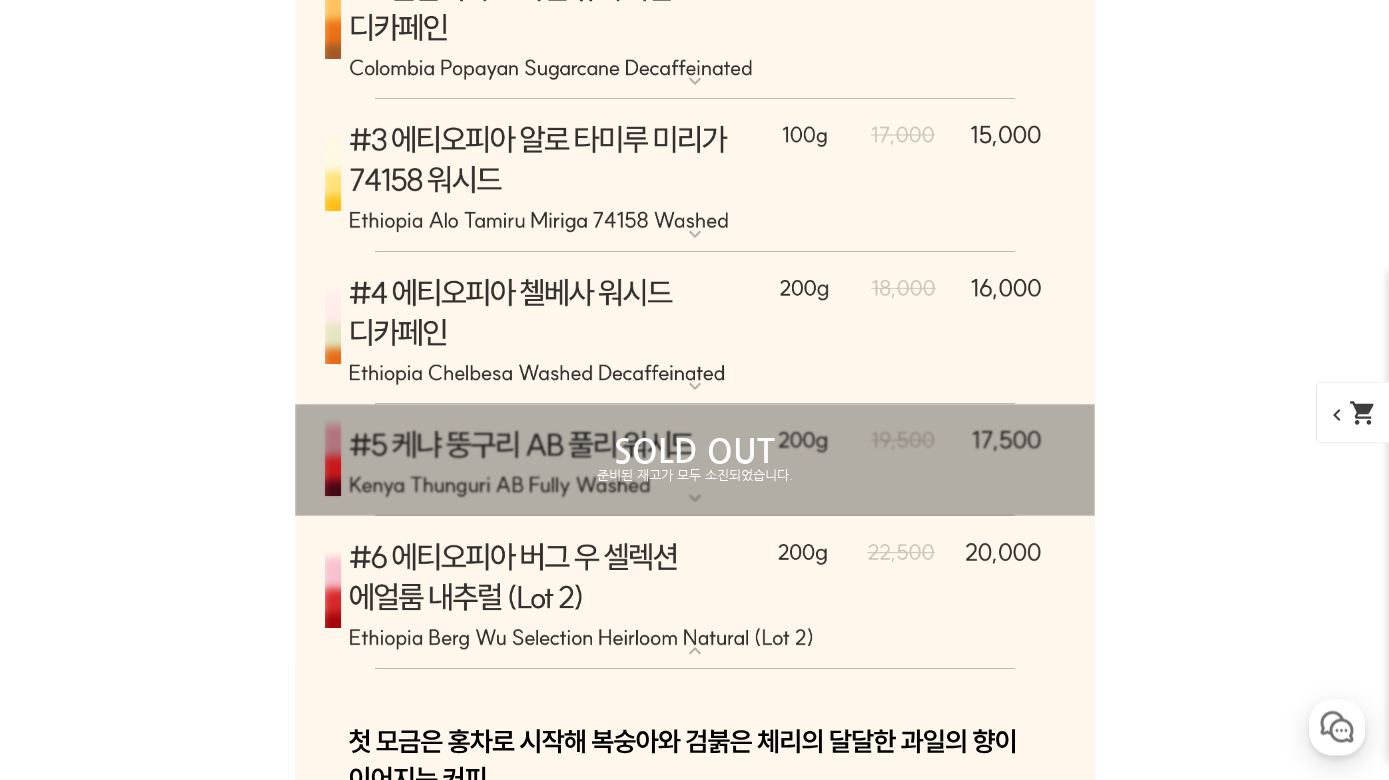 scroll, scrollTop: 9227, scrollLeft: 0, axis: vertical 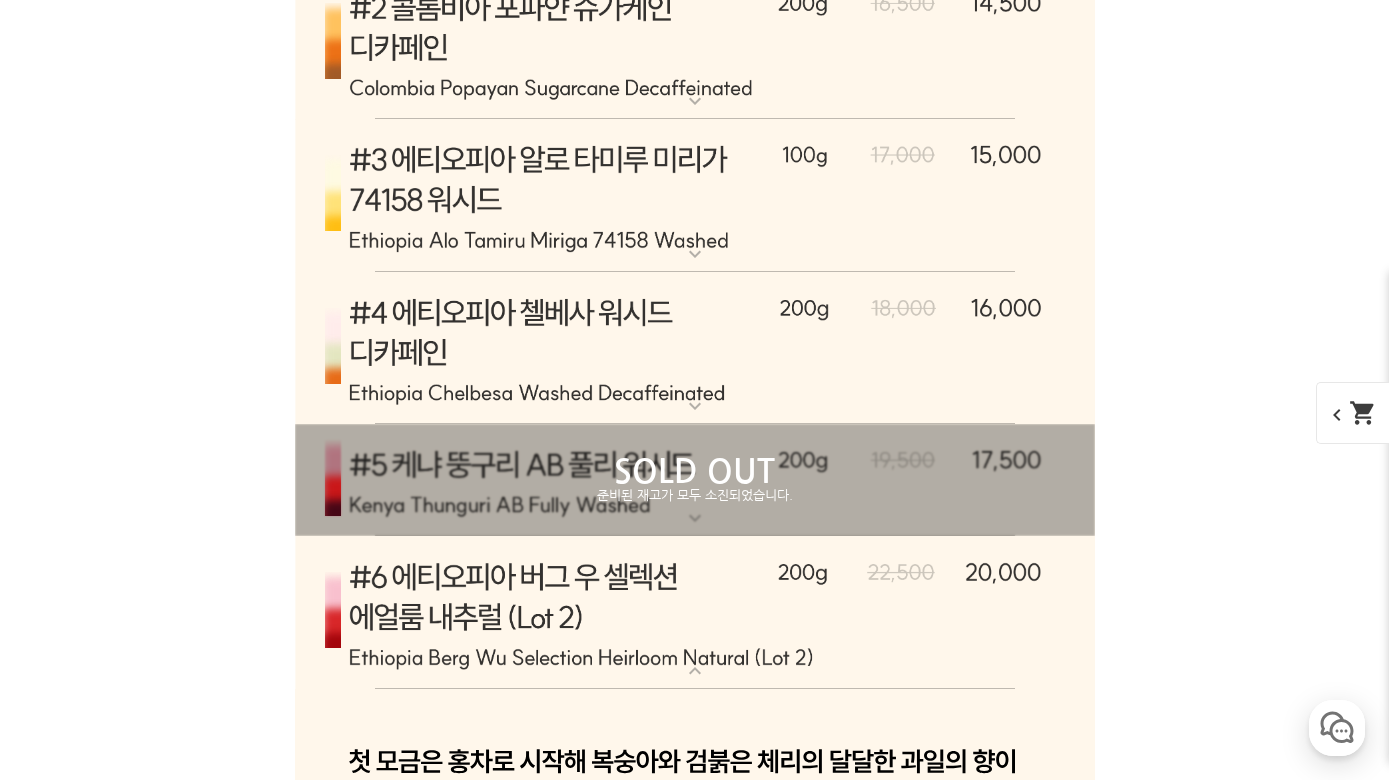 click at bounding box center (695, 613) 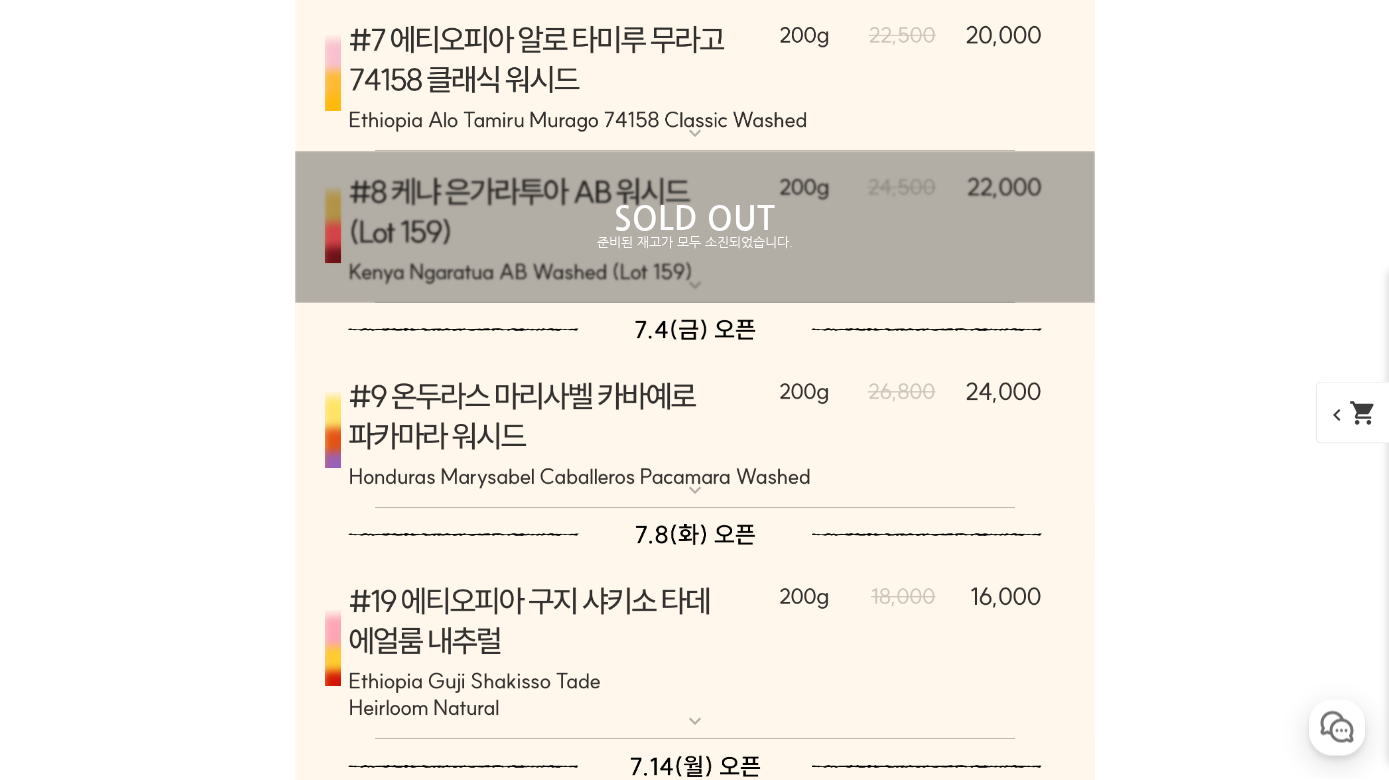 scroll, scrollTop: 9917, scrollLeft: 0, axis: vertical 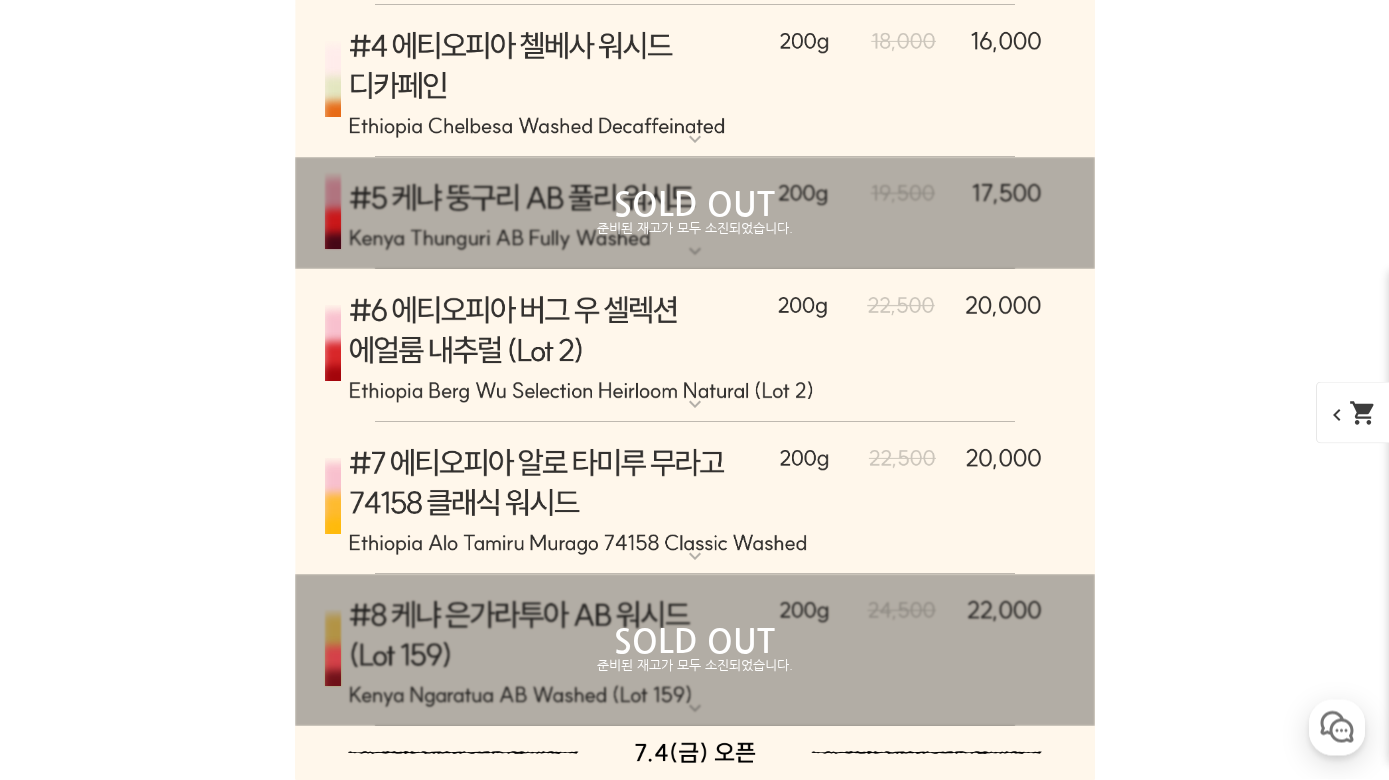 click at bounding box center (695, 347) 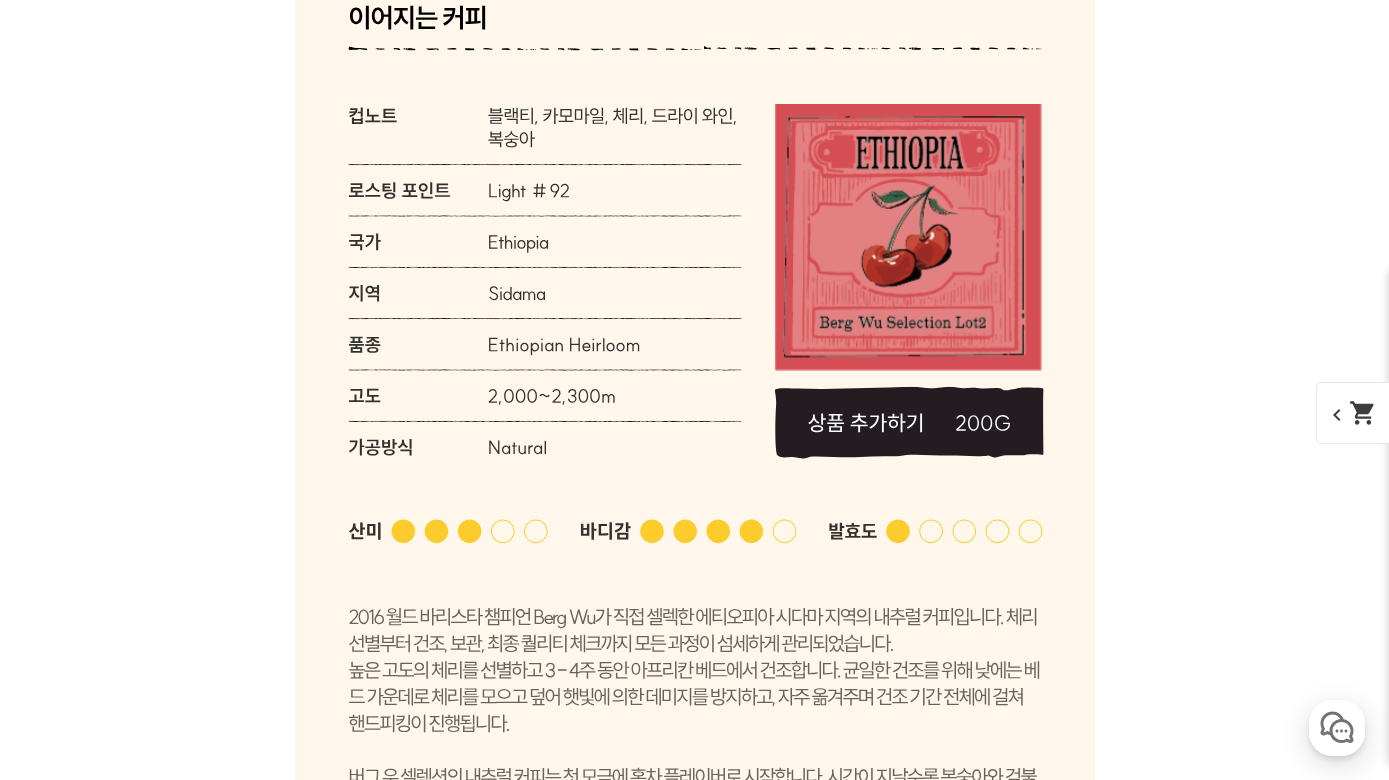 click 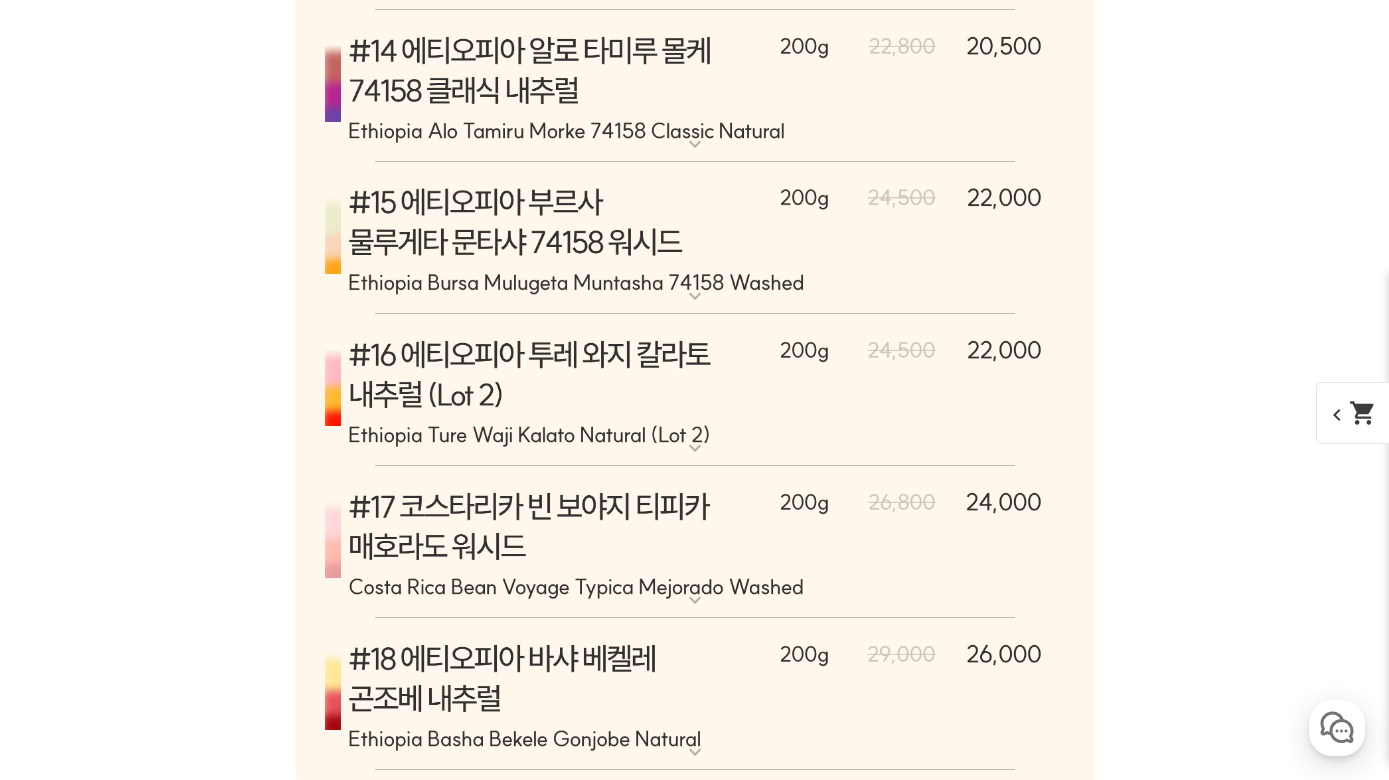 scroll, scrollTop: 12254, scrollLeft: 0, axis: vertical 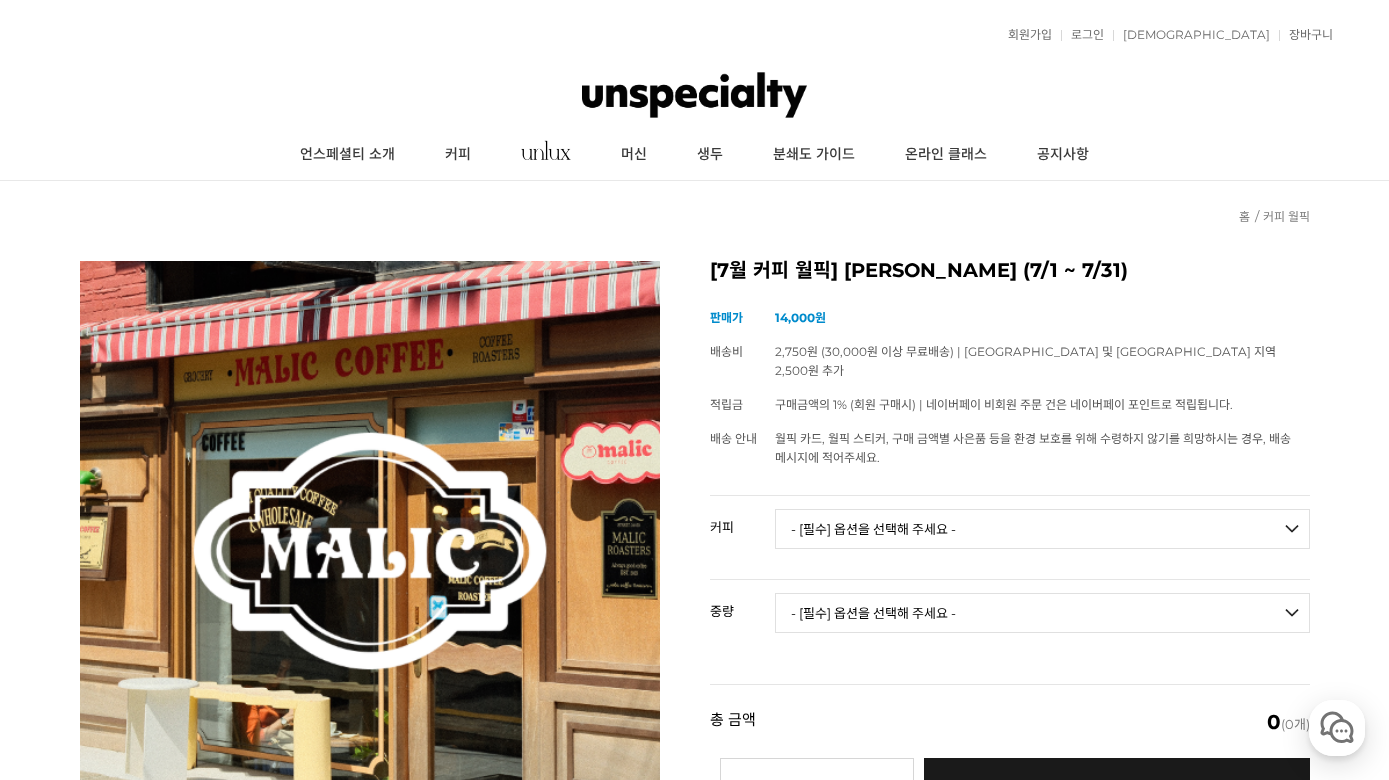 click on "로그인" at bounding box center [1082, 35] 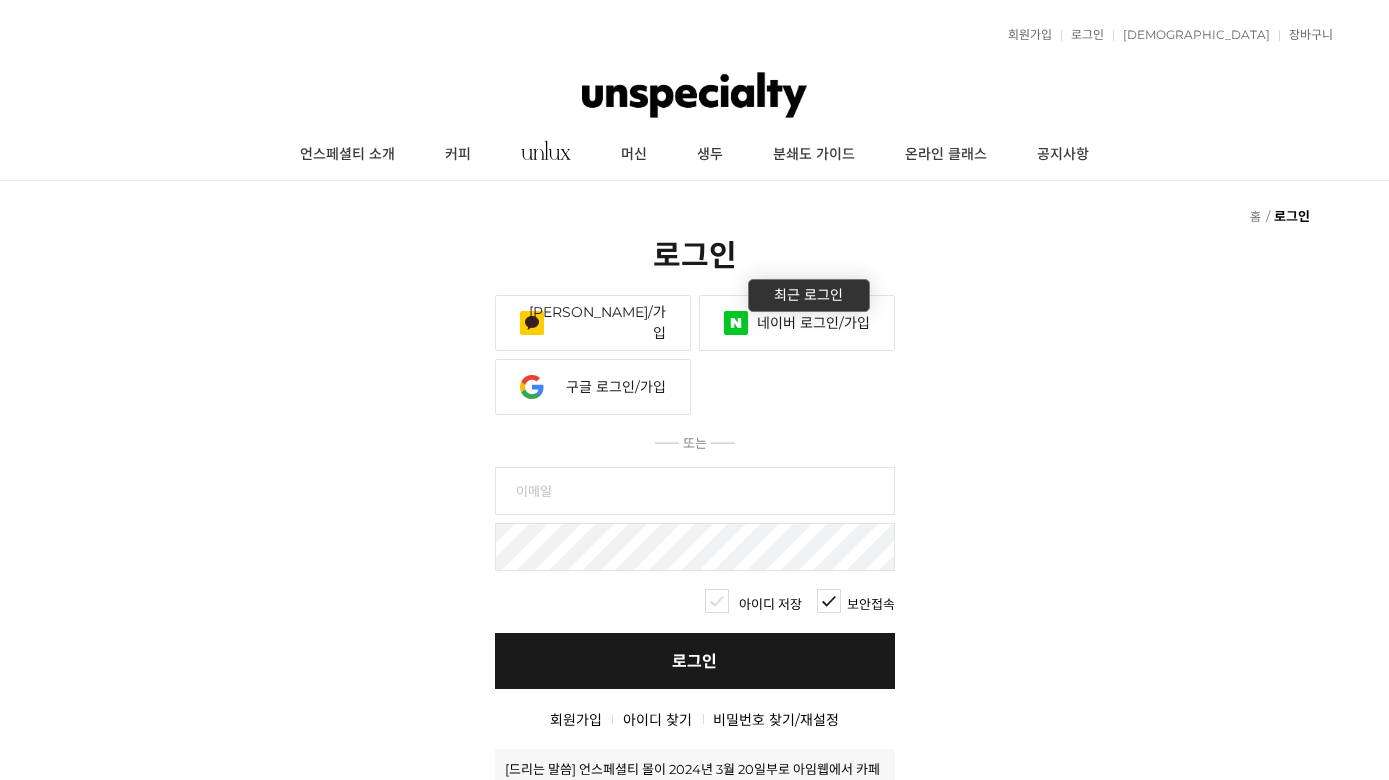 scroll, scrollTop: 0, scrollLeft: 0, axis: both 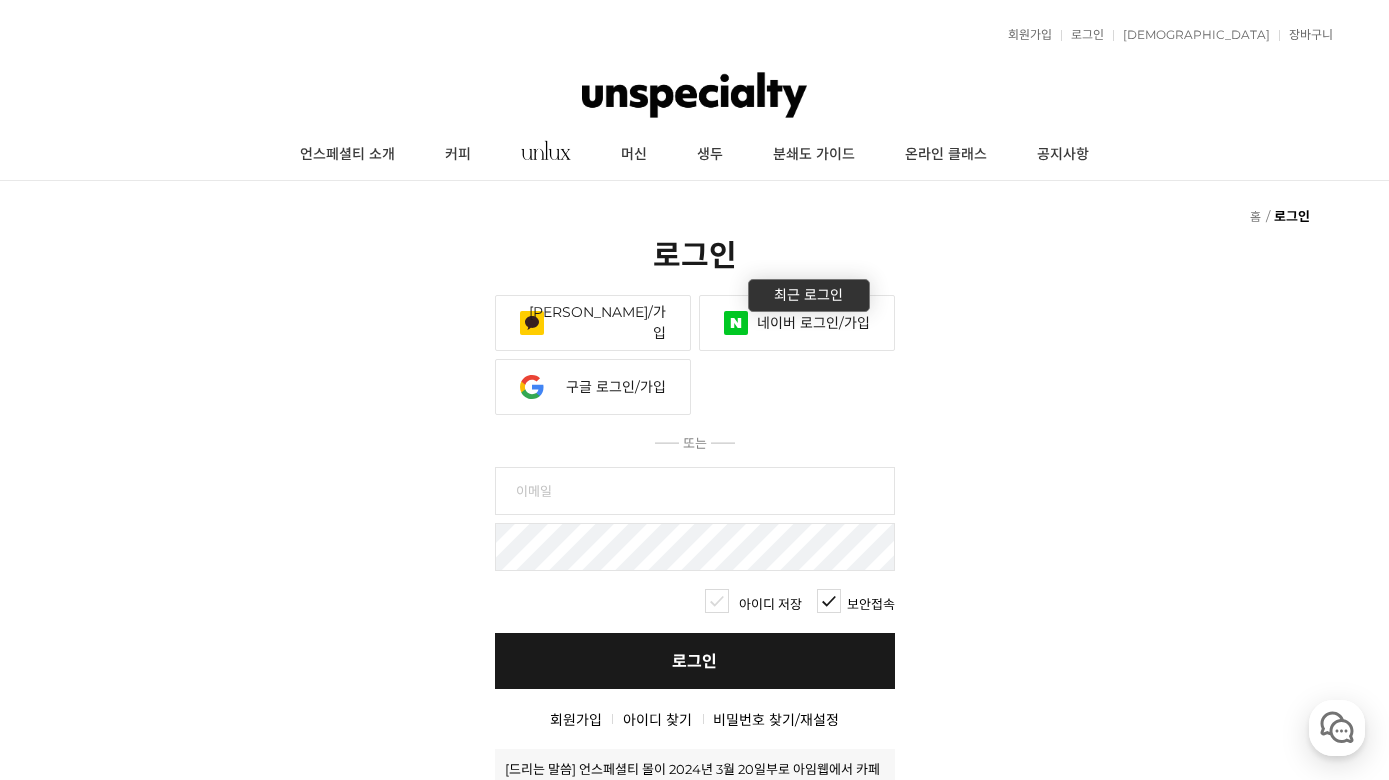 click on "네이버 로그인/가입" at bounding box center [797, 323] 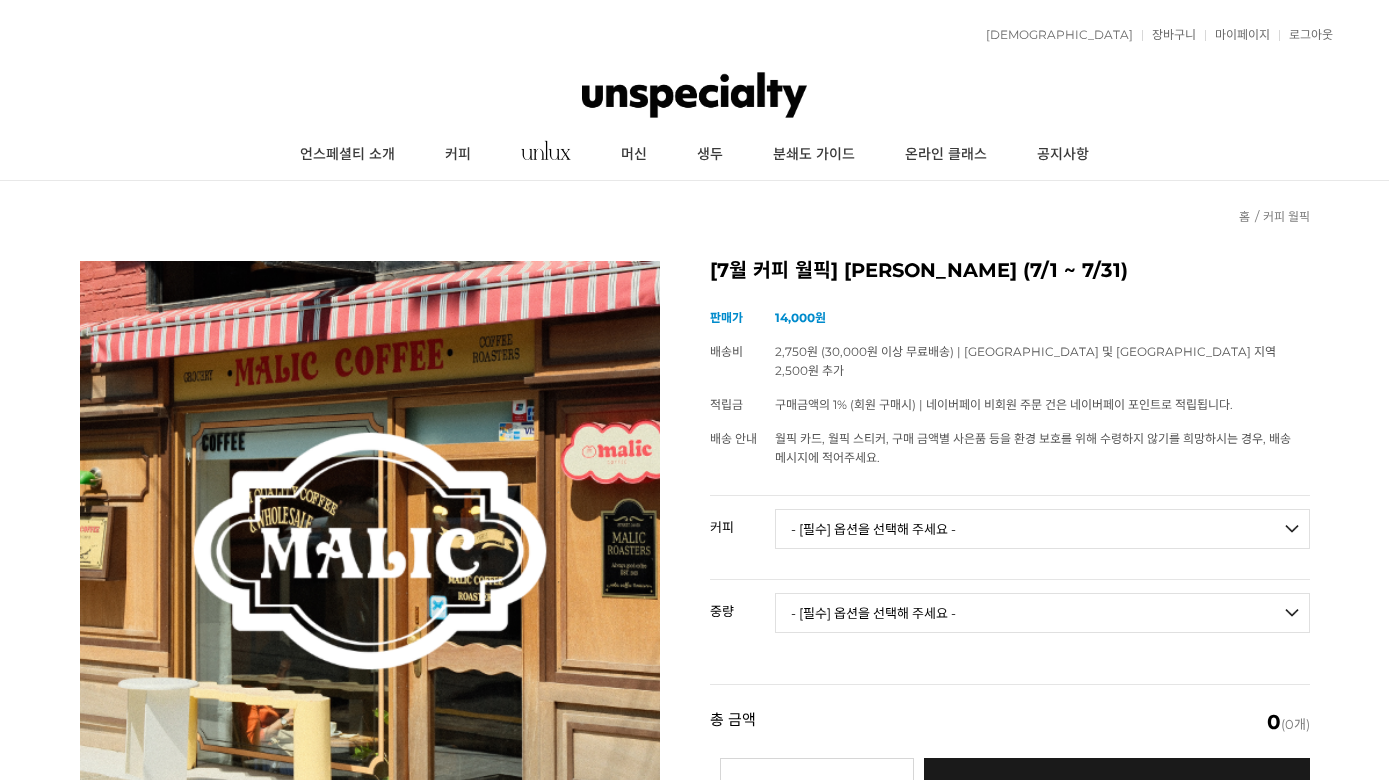 scroll, scrollTop: 0, scrollLeft: 0, axis: both 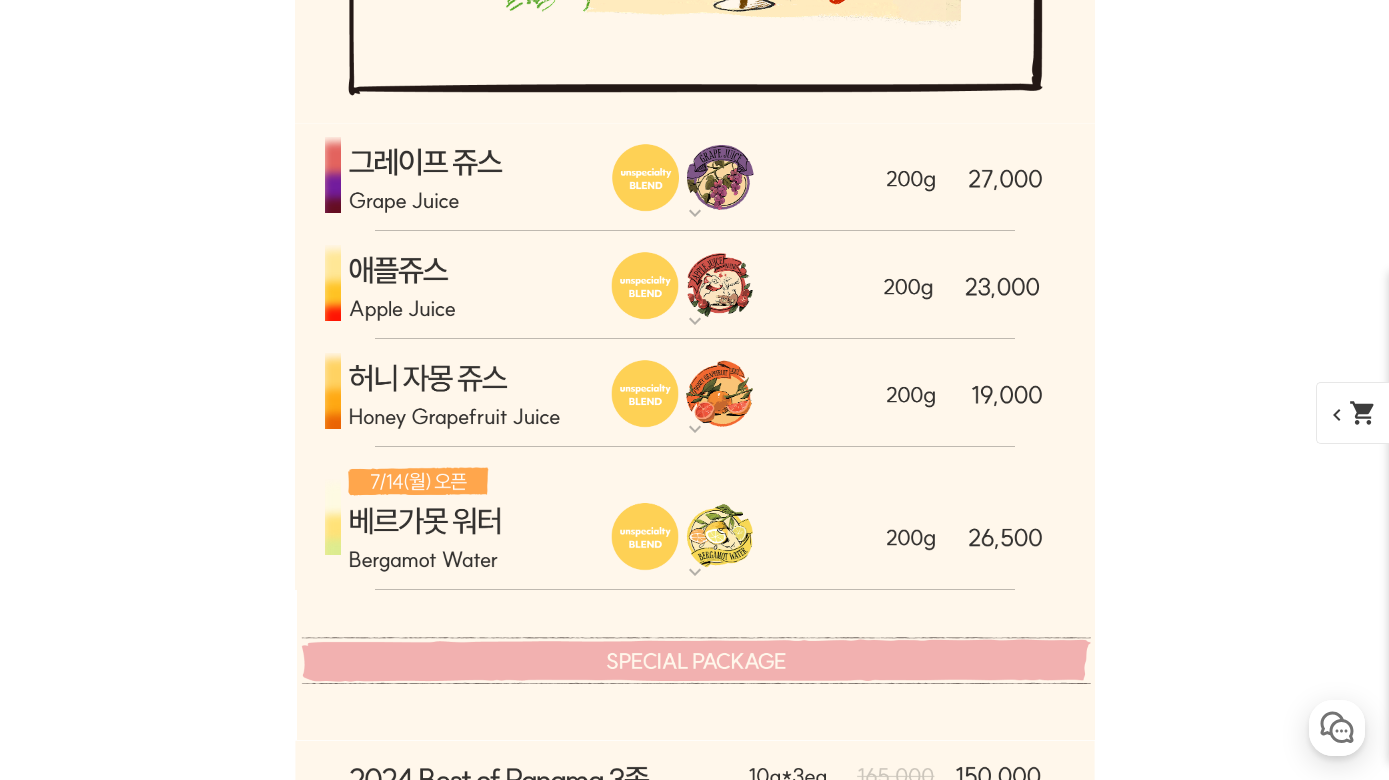 click at bounding box center [695, 393] 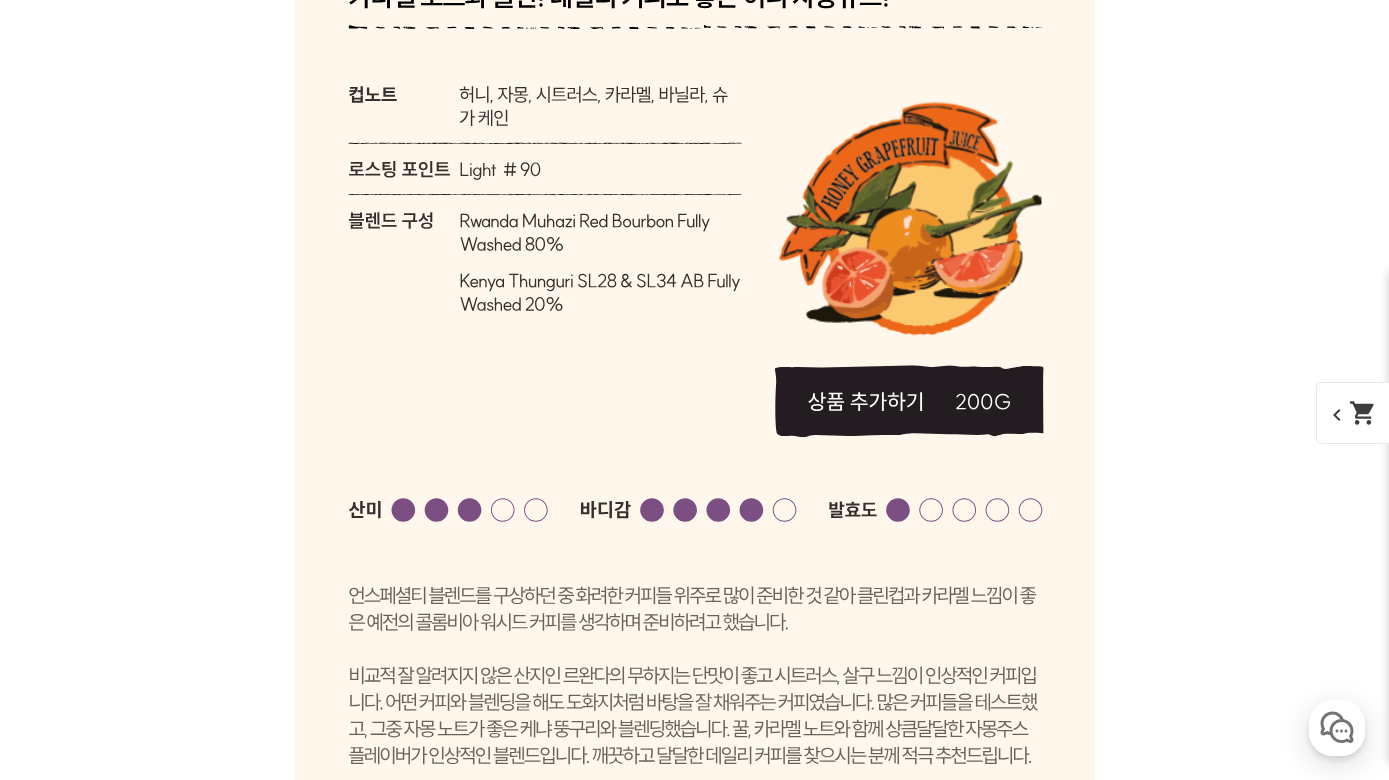 click 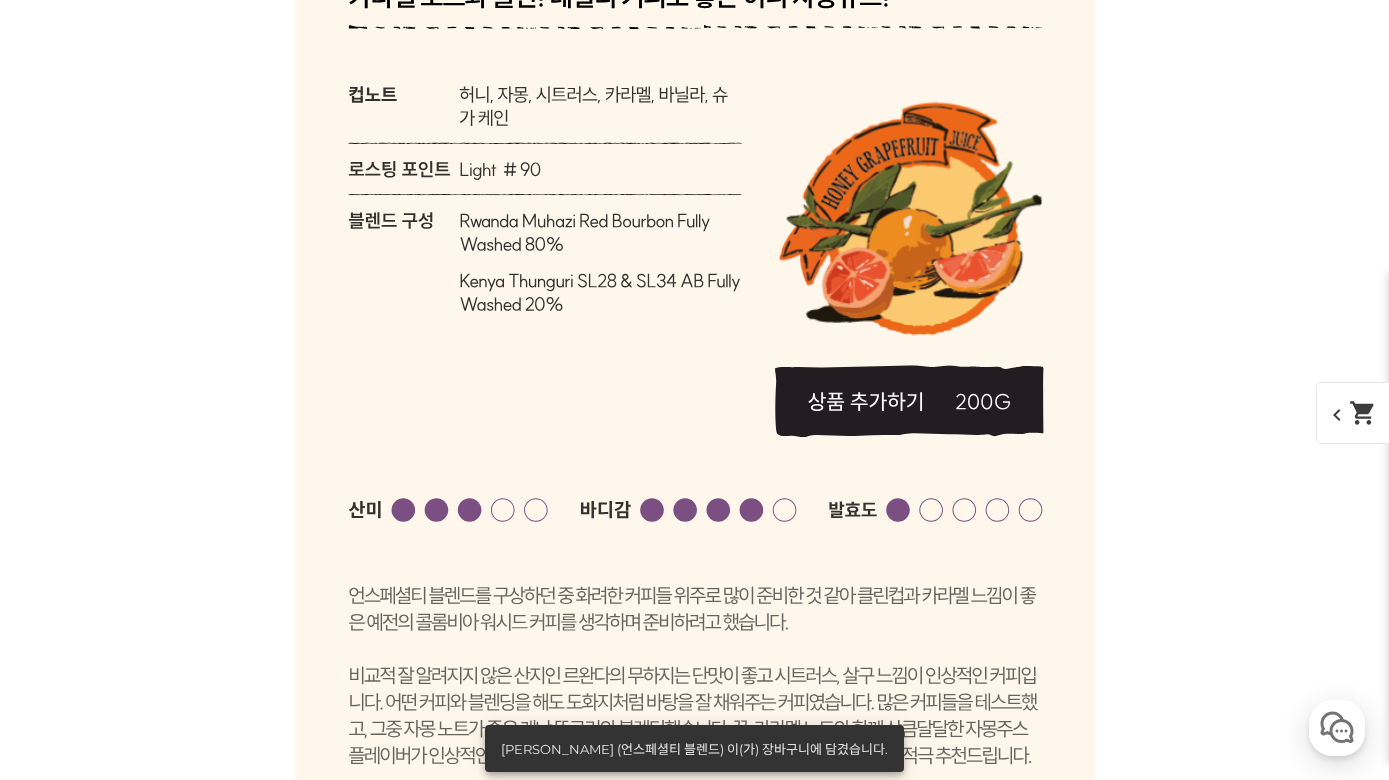 click on "뒤로가기
현재 위치
홈
커피 월픽
상품 상세 정보
이전 다음" at bounding box center [694, 3322] 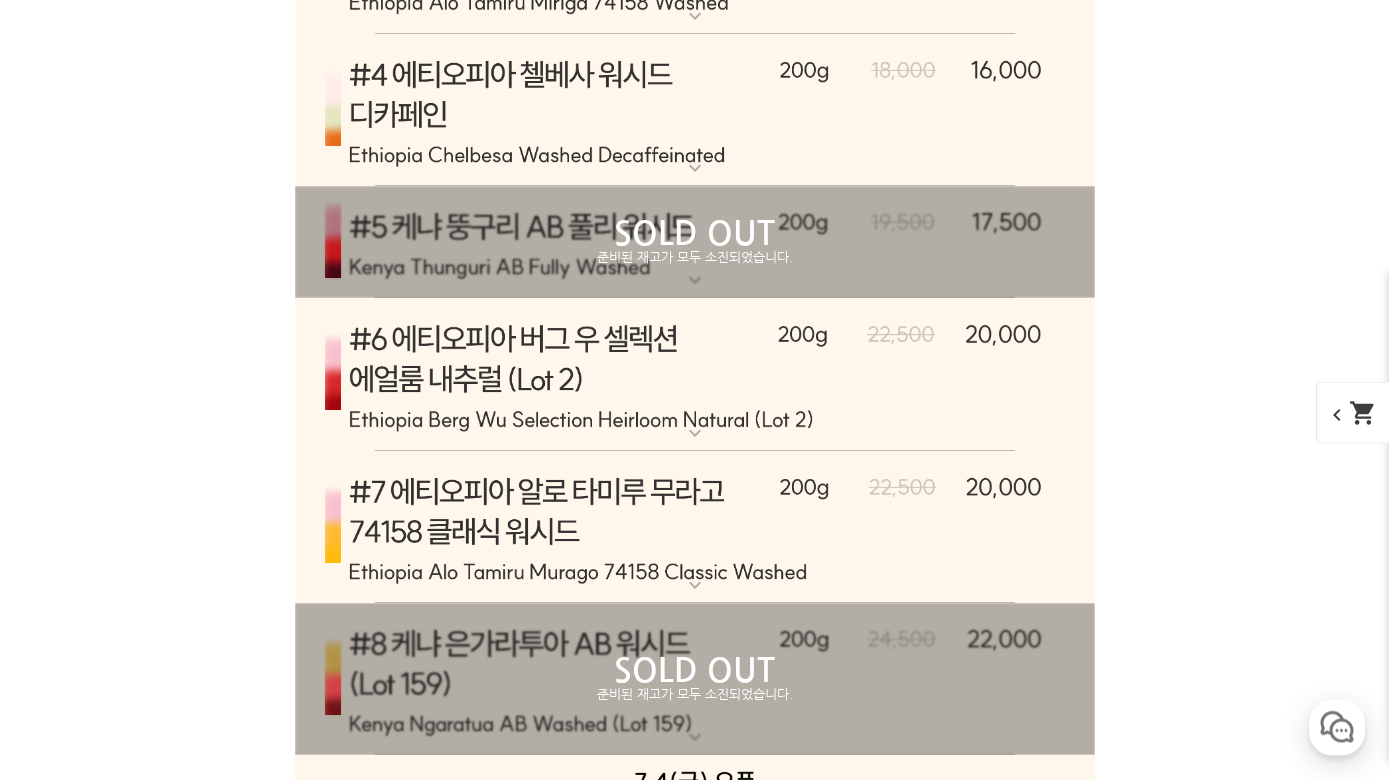 click at bounding box center (695, 376) 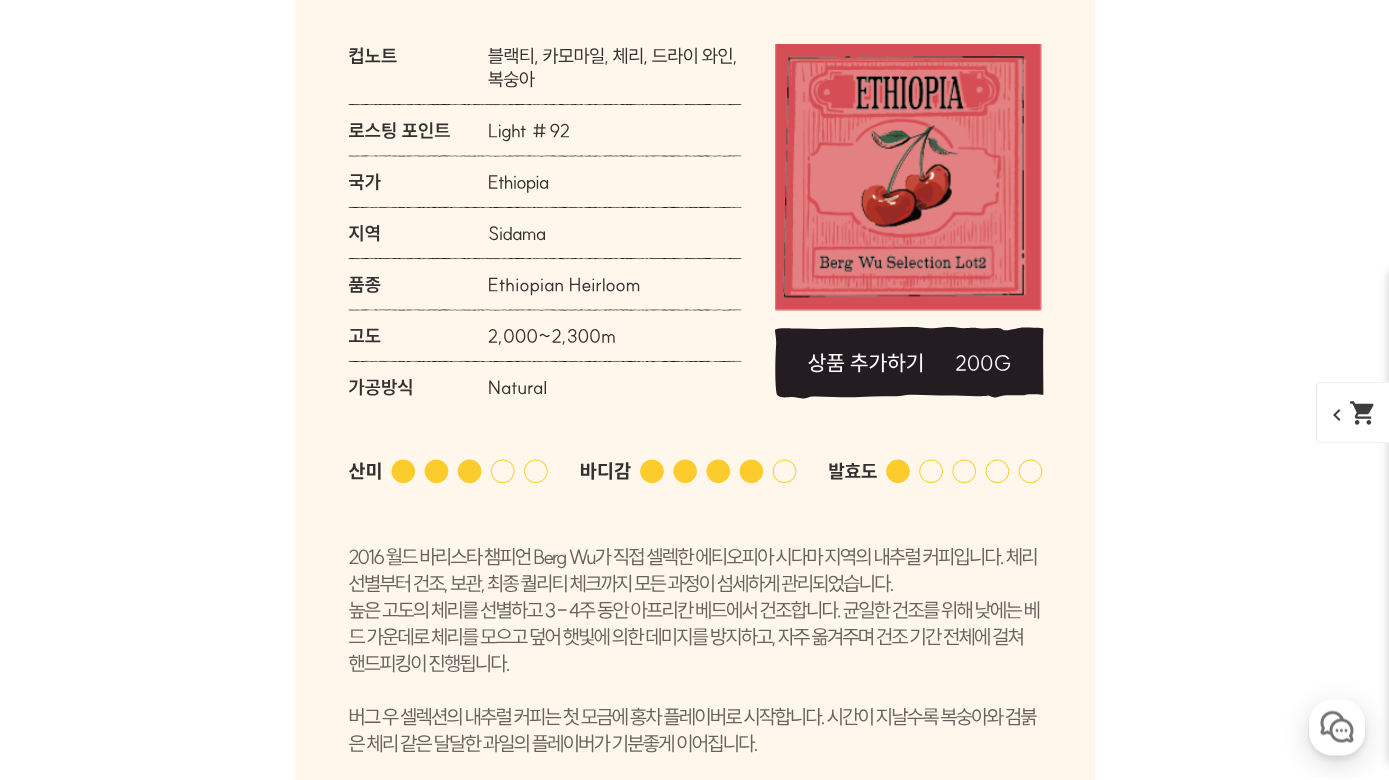 scroll, scrollTop: 10066, scrollLeft: 0, axis: vertical 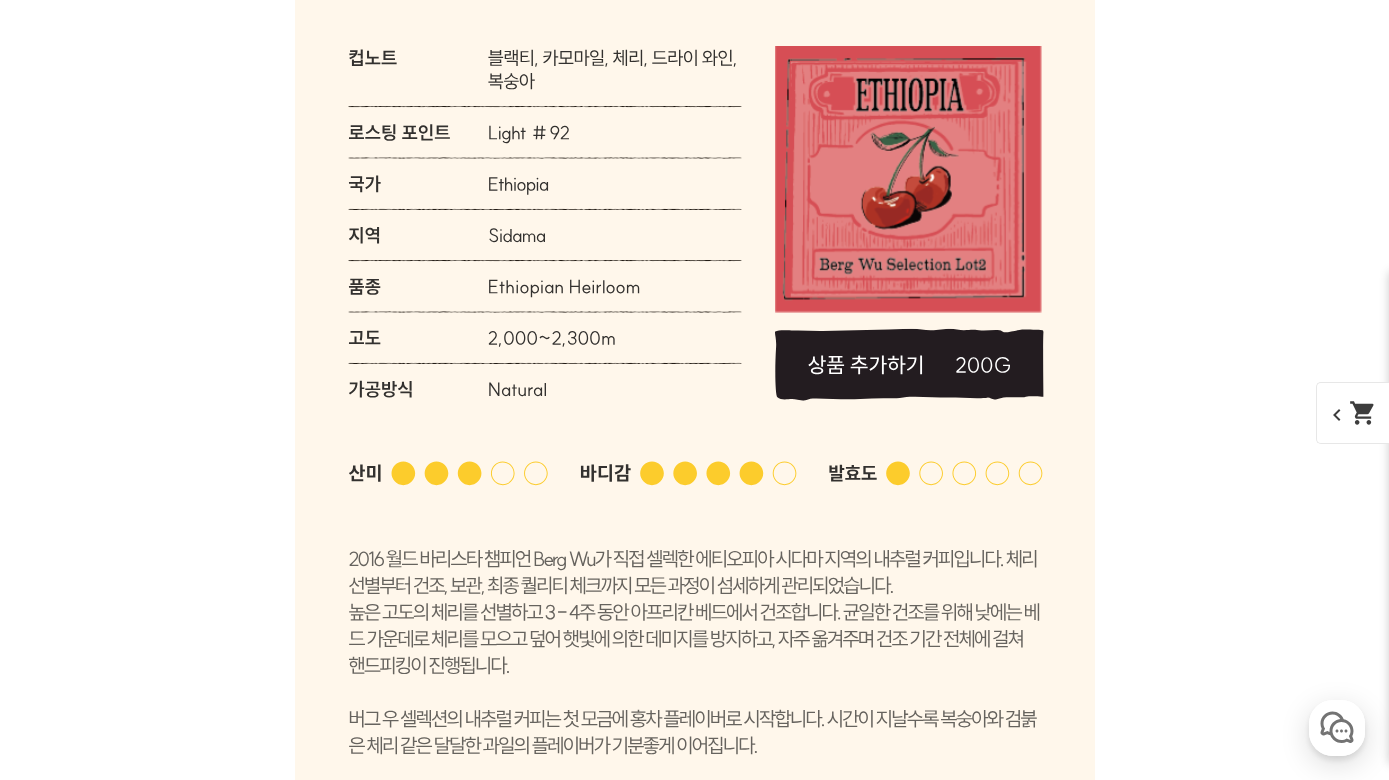 click 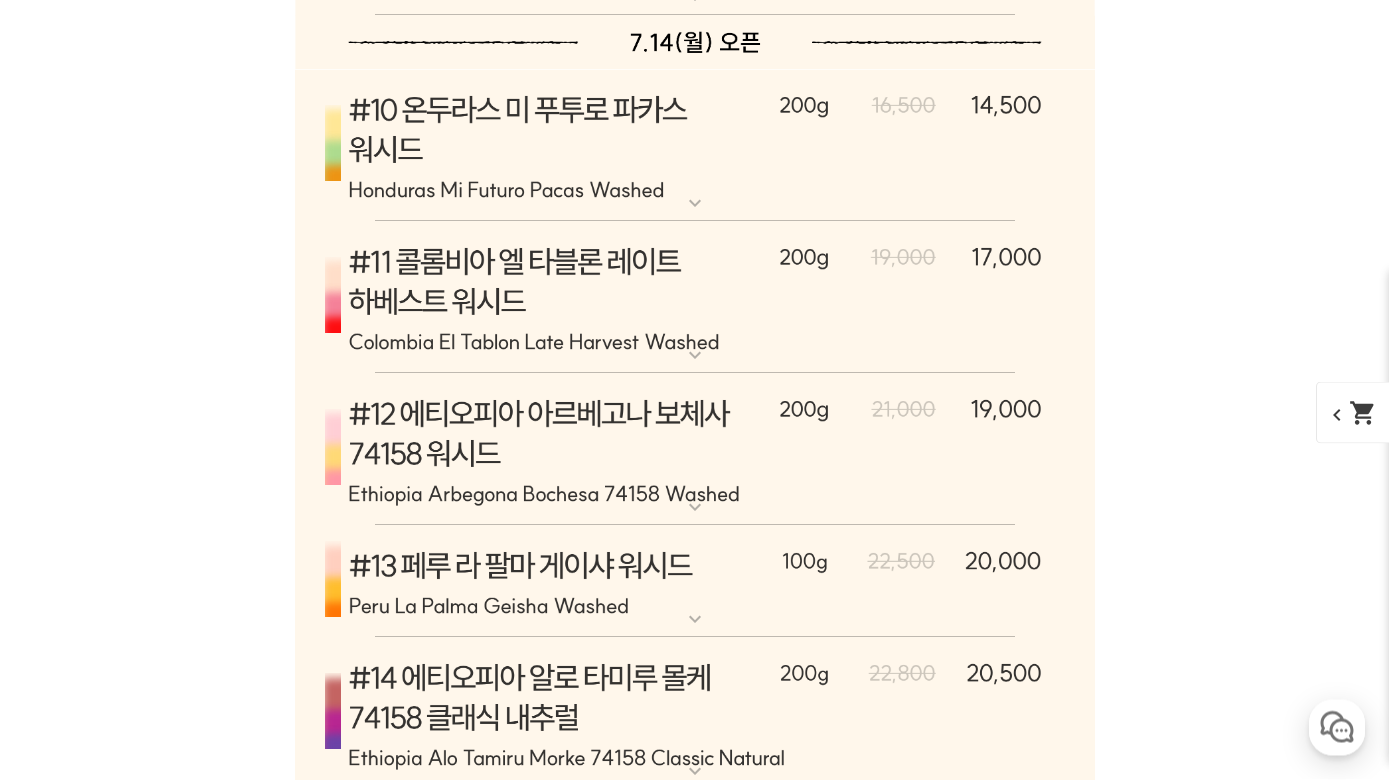 scroll, scrollTop: 11606, scrollLeft: 0, axis: vertical 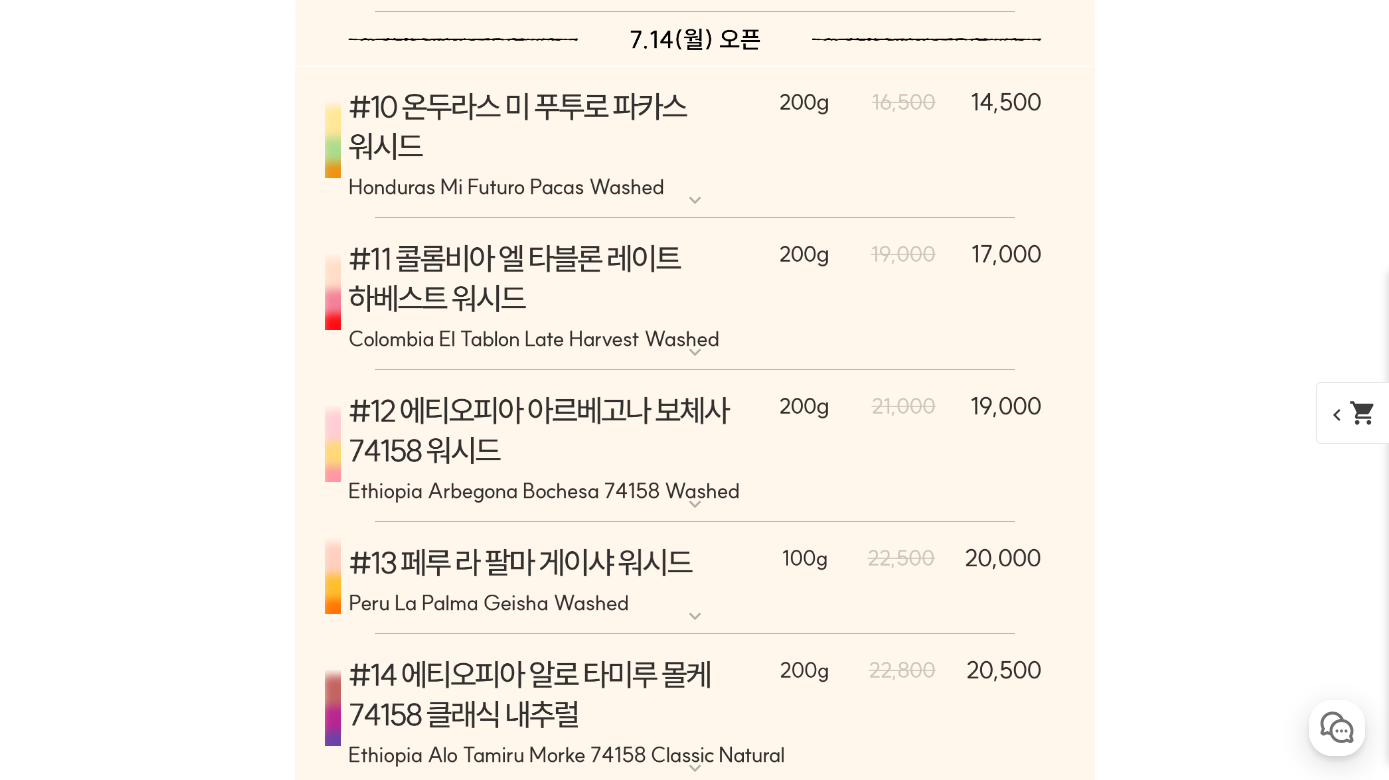 click at bounding box center [695, 142] 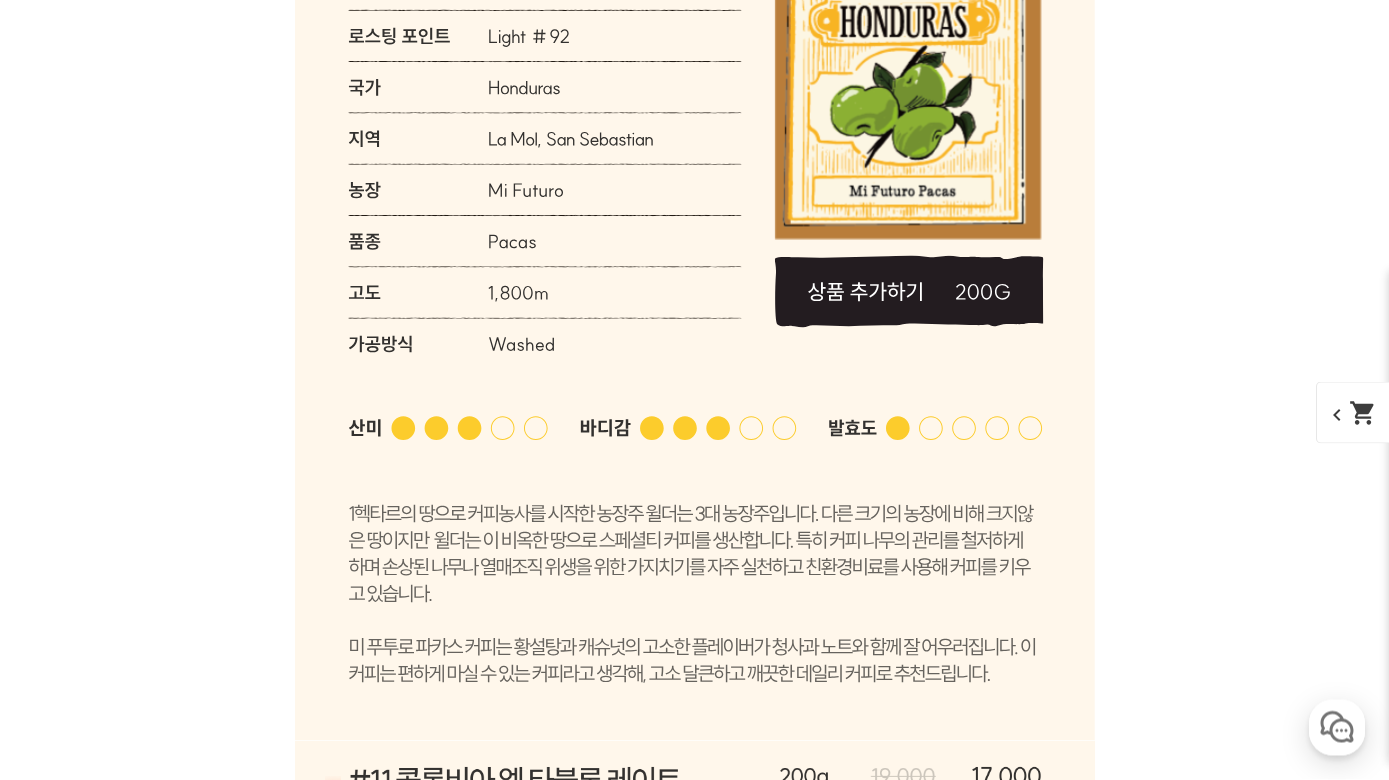 scroll, scrollTop: 12055, scrollLeft: 0, axis: vertical 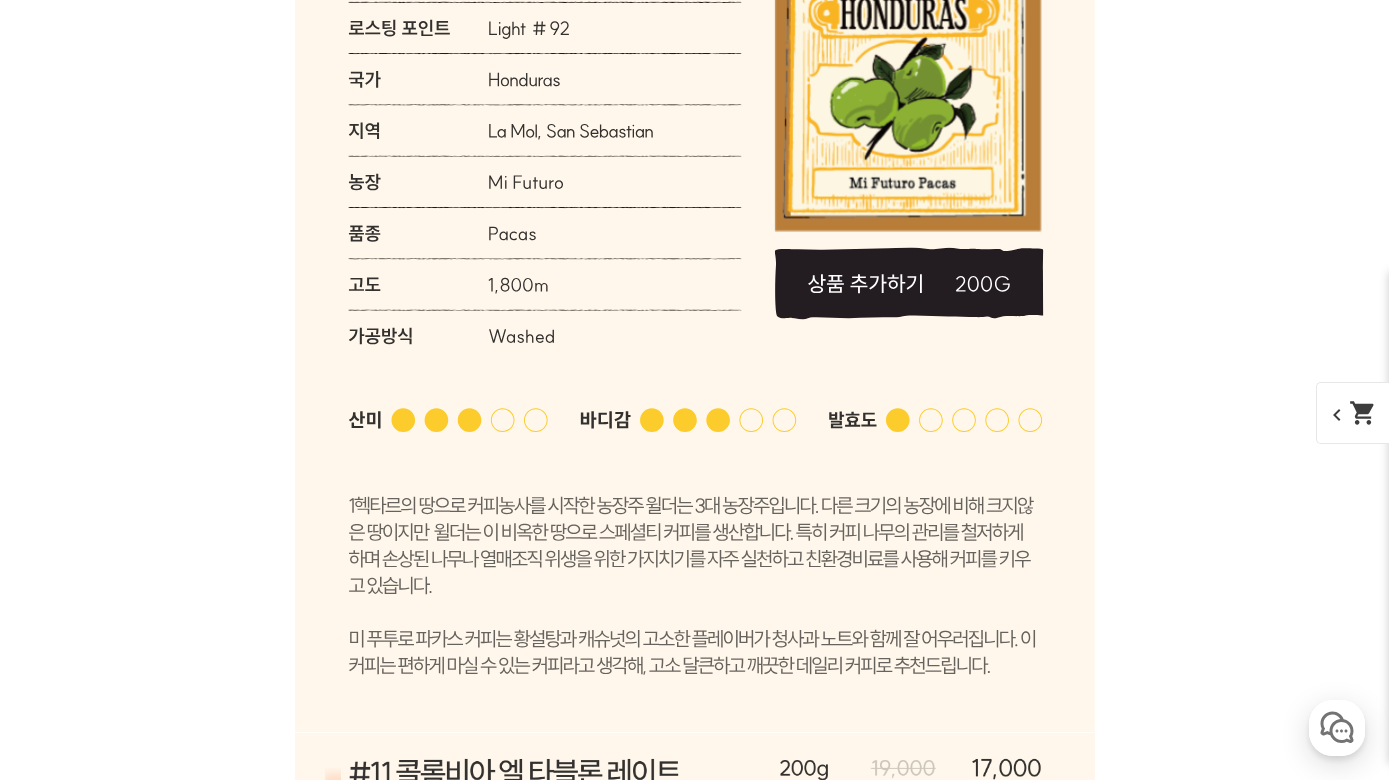click 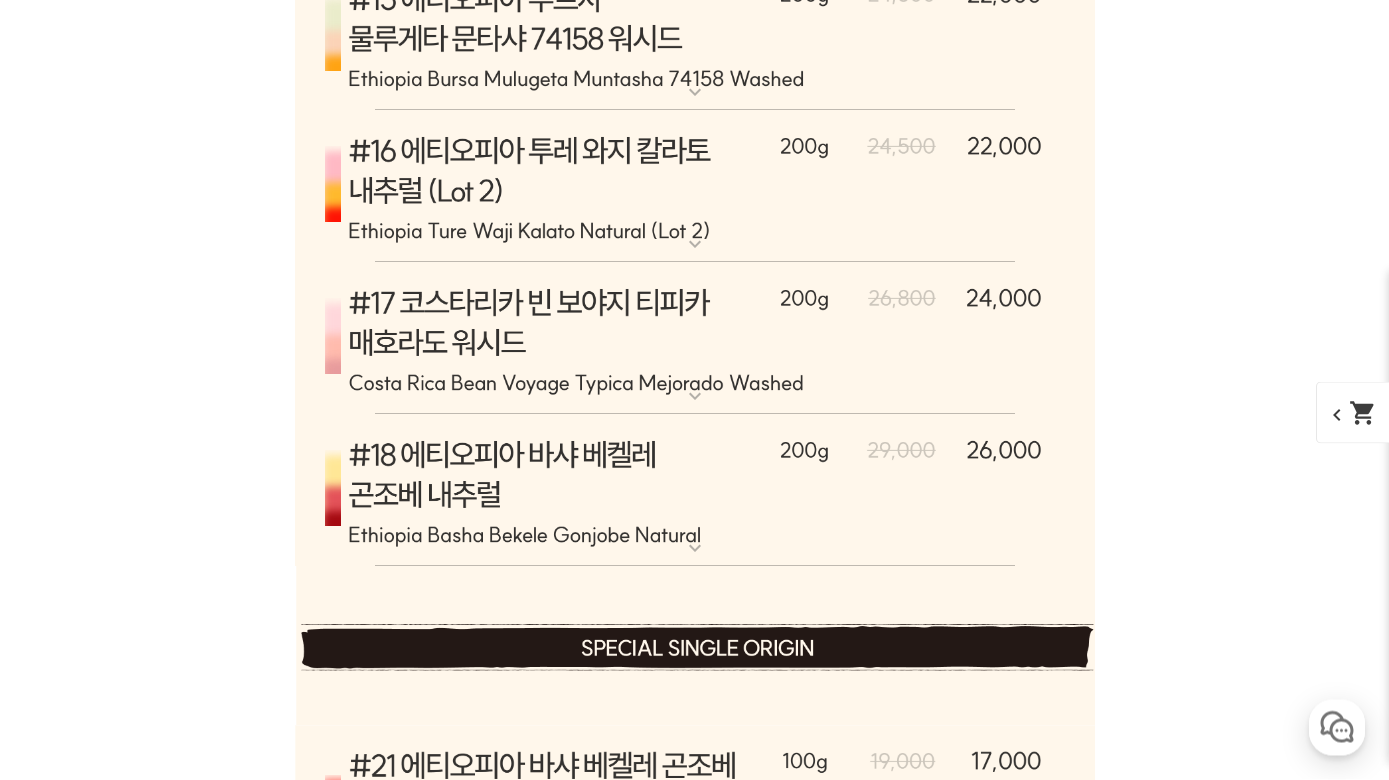 click at bounding box center [695, 339] 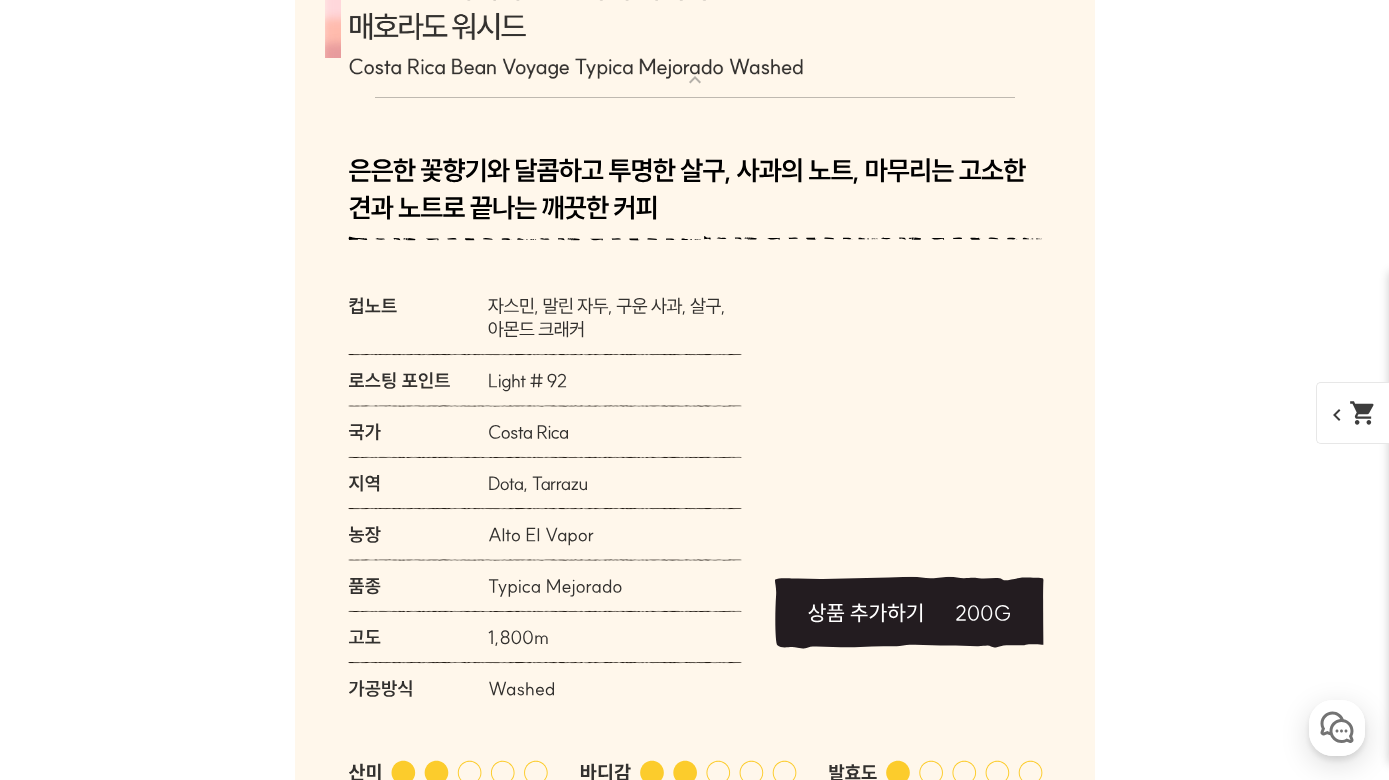 scroll, scrollTop: 13788, scrollLeft: 0, axis: vertical 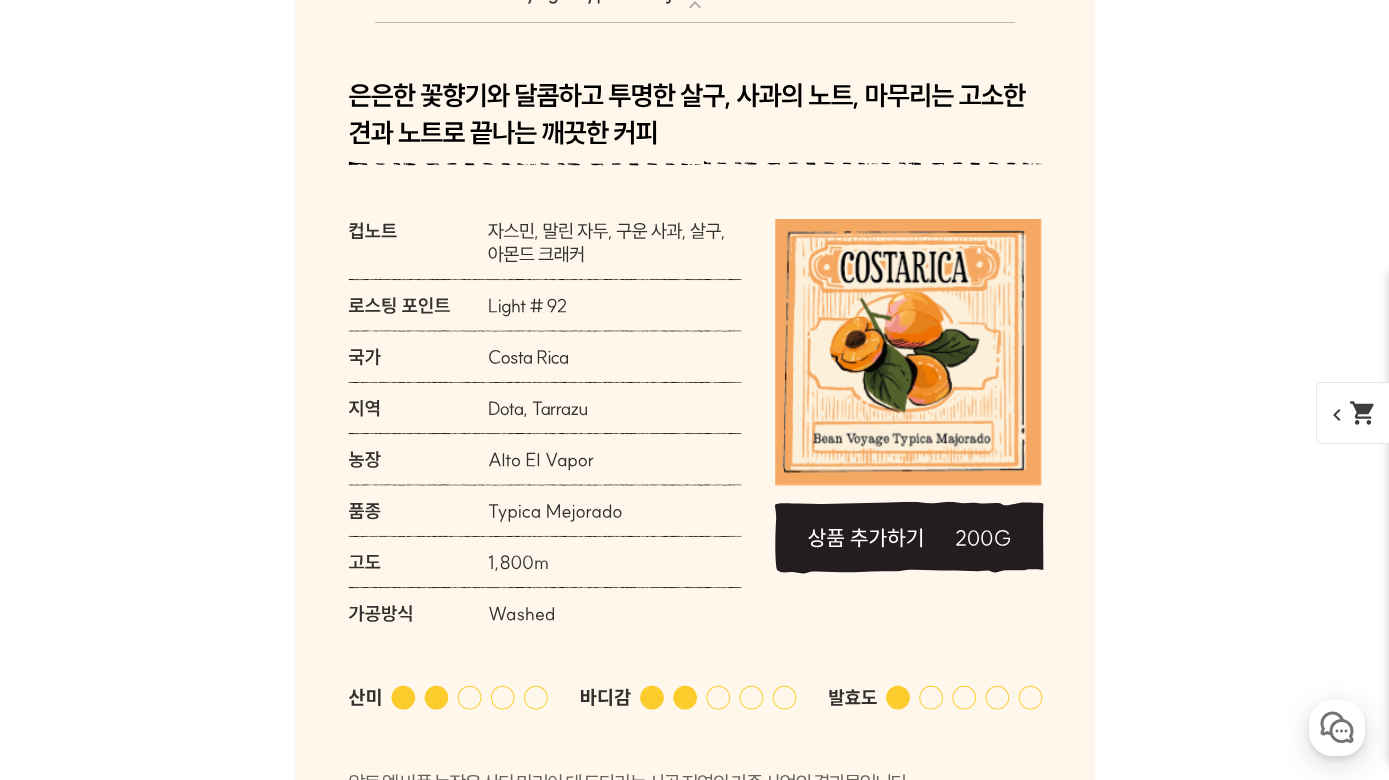 click 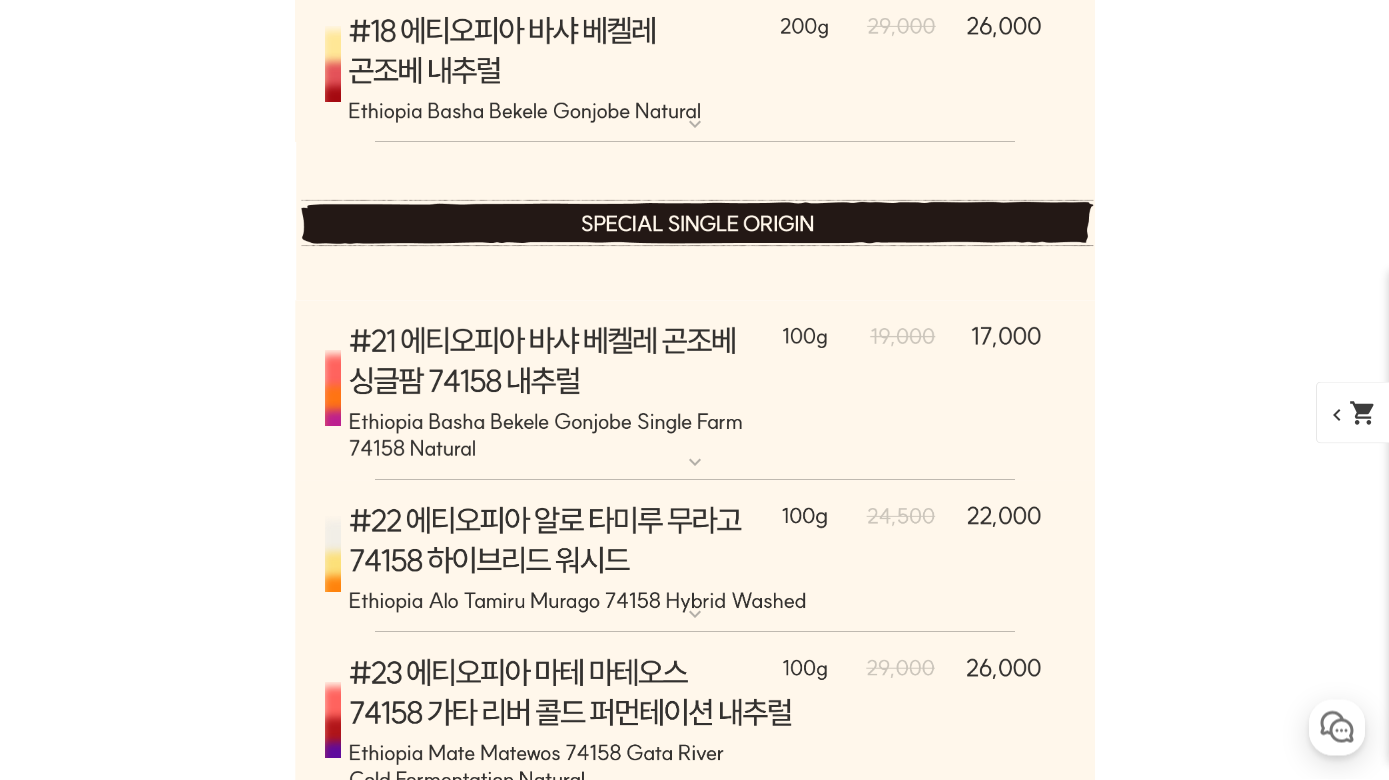 scroll, scrollTop: 14837, scrollLeft: 0, axis: vertical 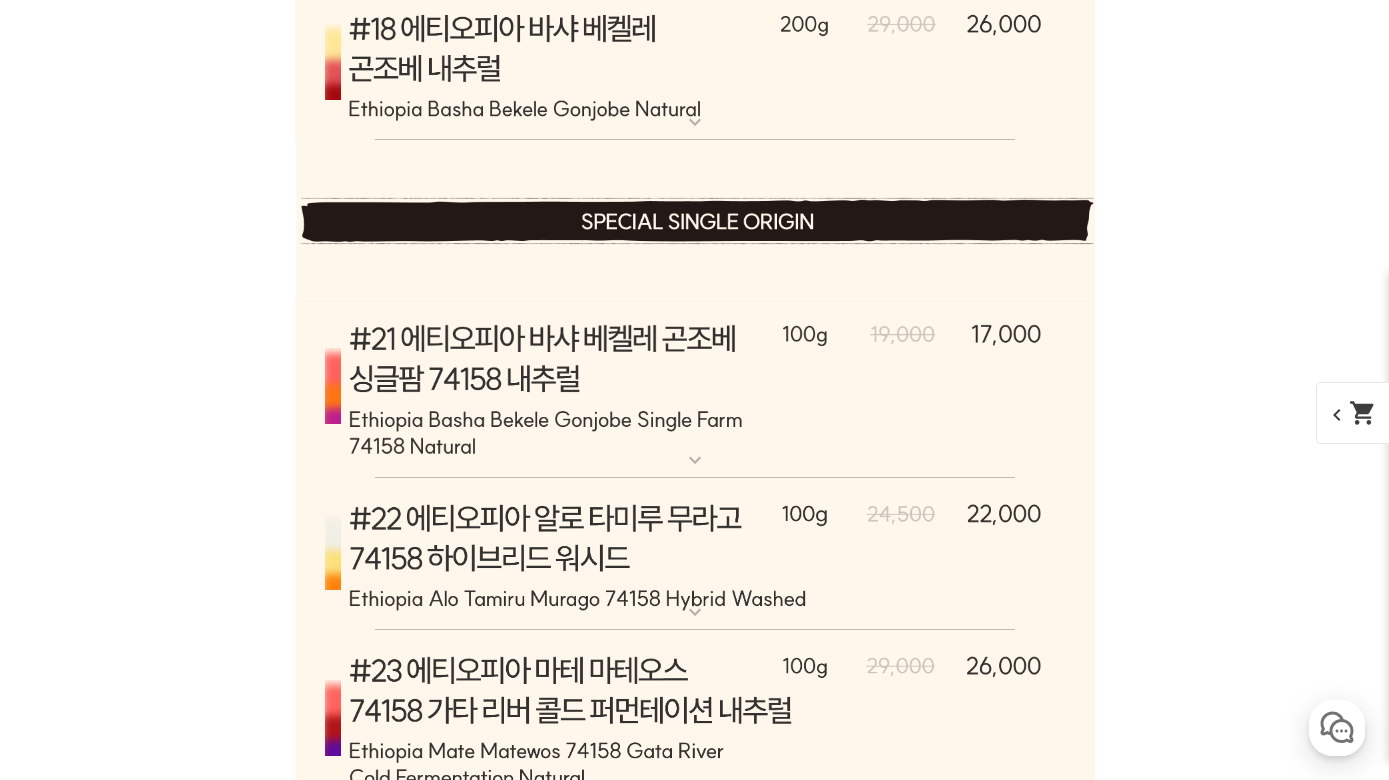 click at bounding box center [695, 388] 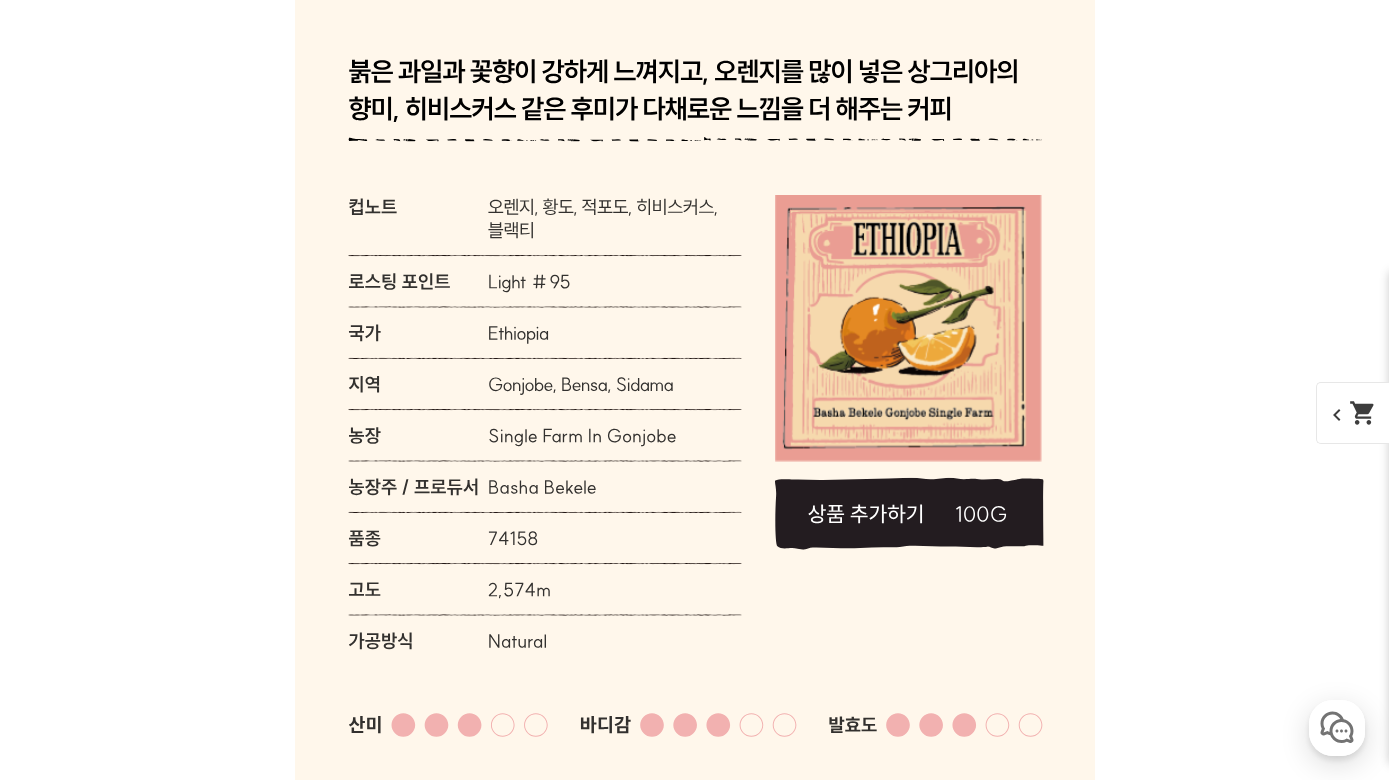 scroll, scrollTop: 15315, scrollLeft: 0, axis: vertical 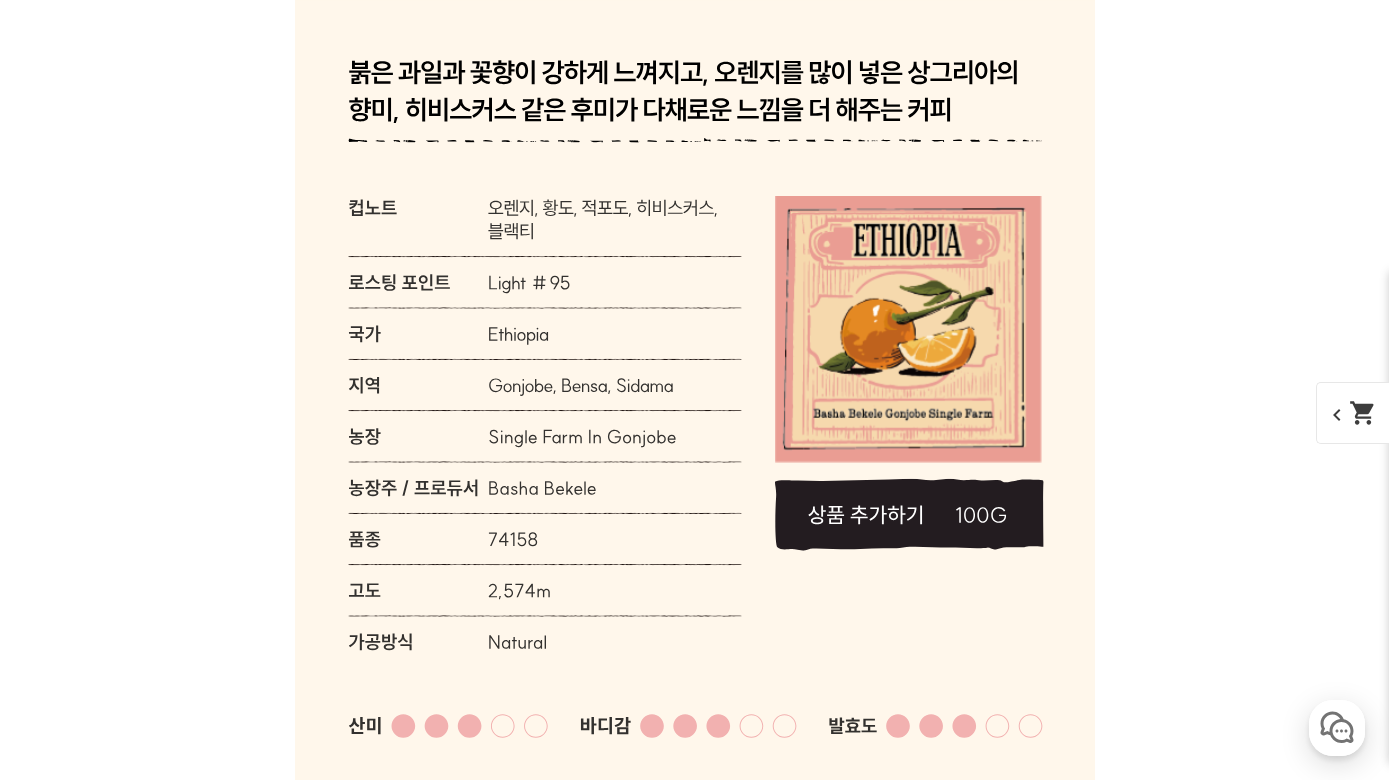 click 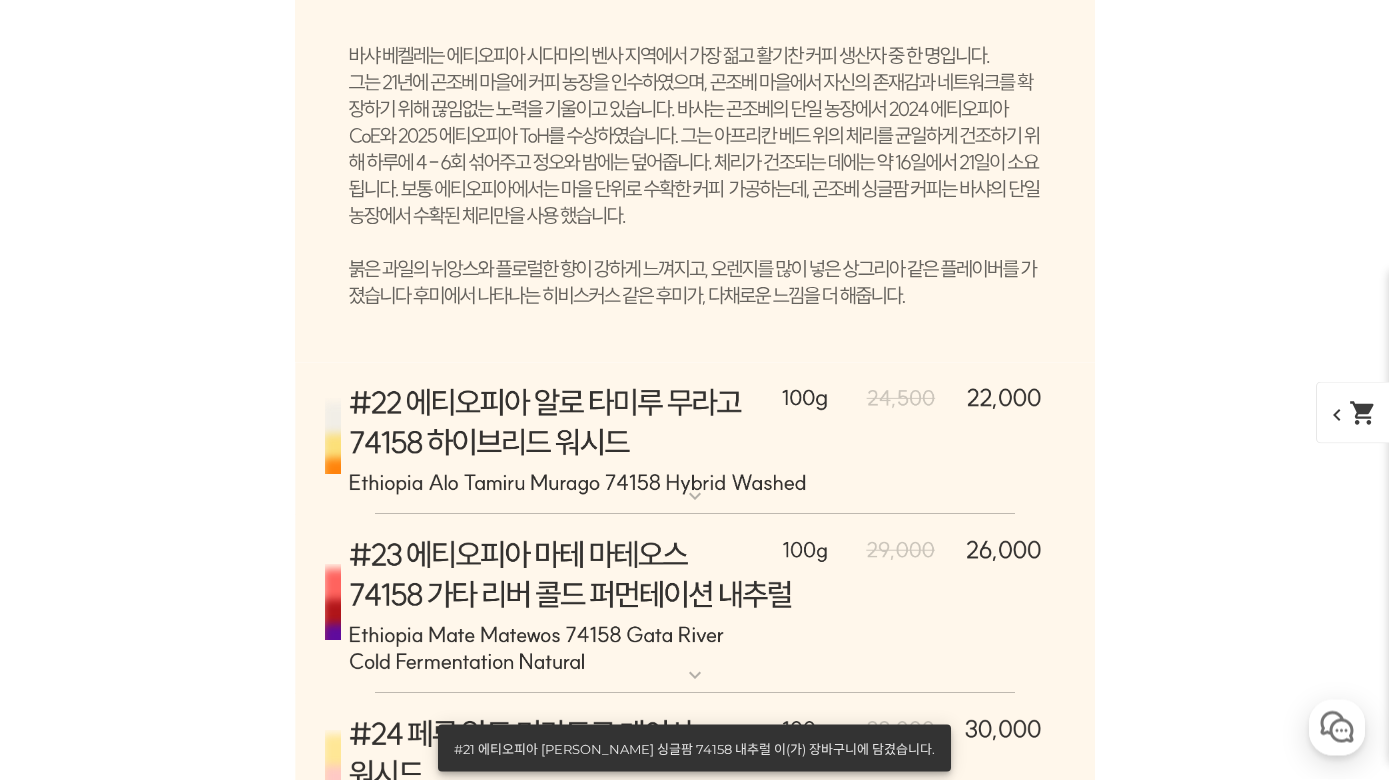 scroll, scrollTop: 16073, scrollLeft: 0, axis: vertical 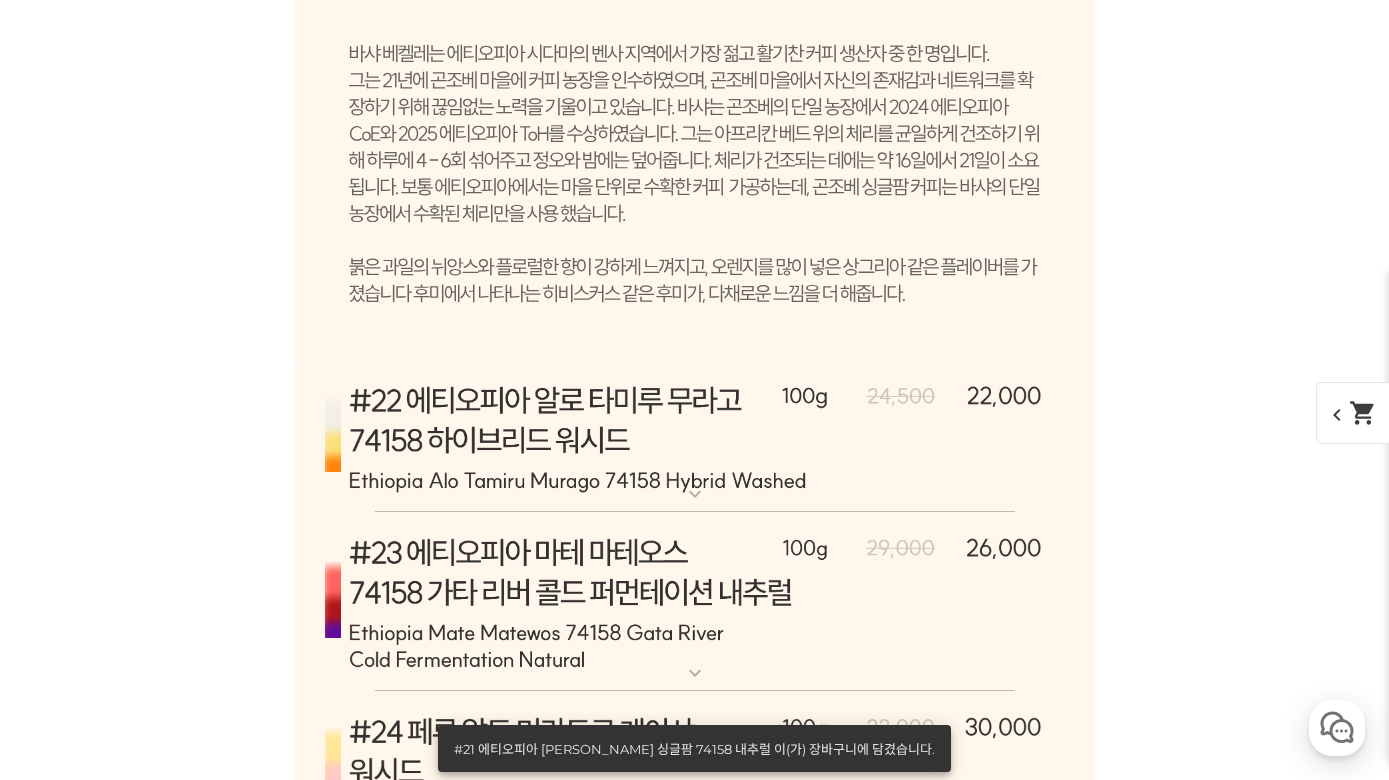 click at bounding box center (695, 437) 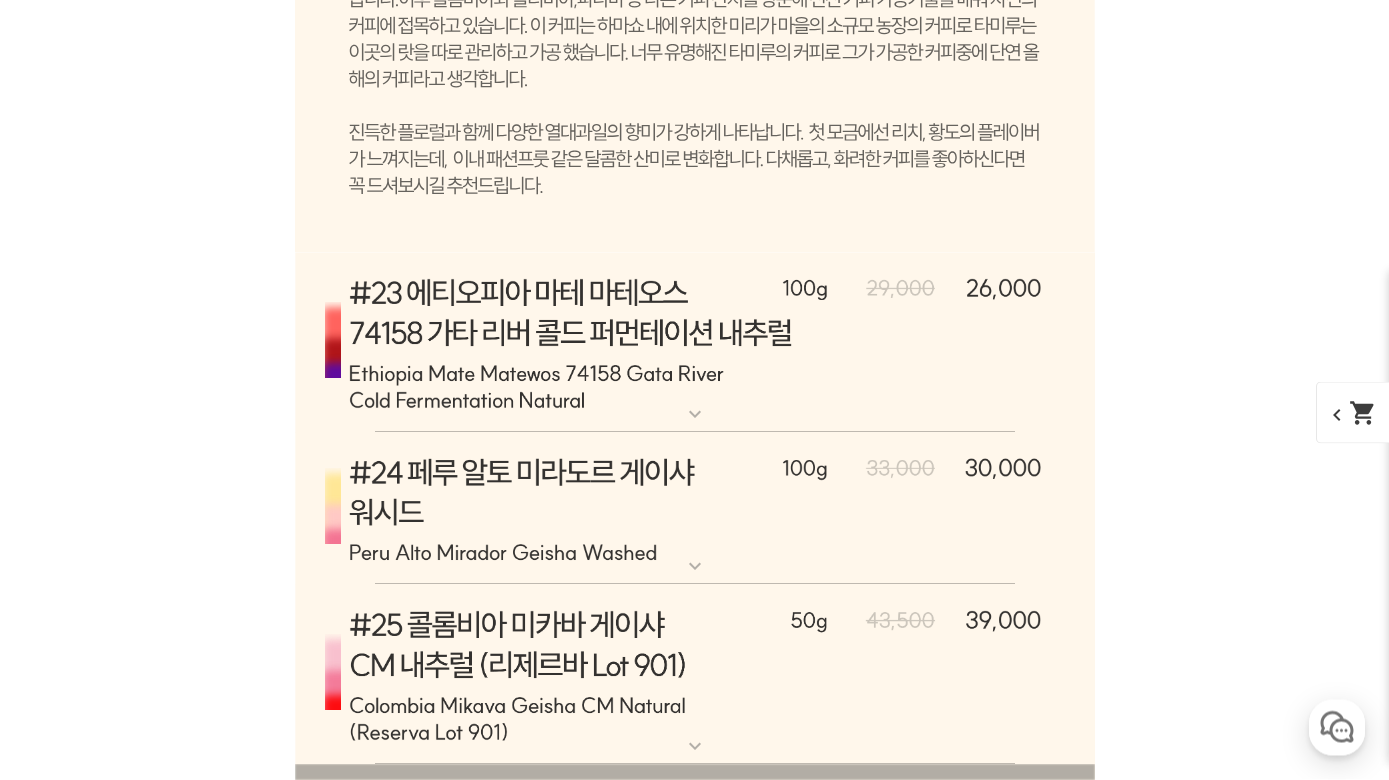 click at bounding box center (695, 343) 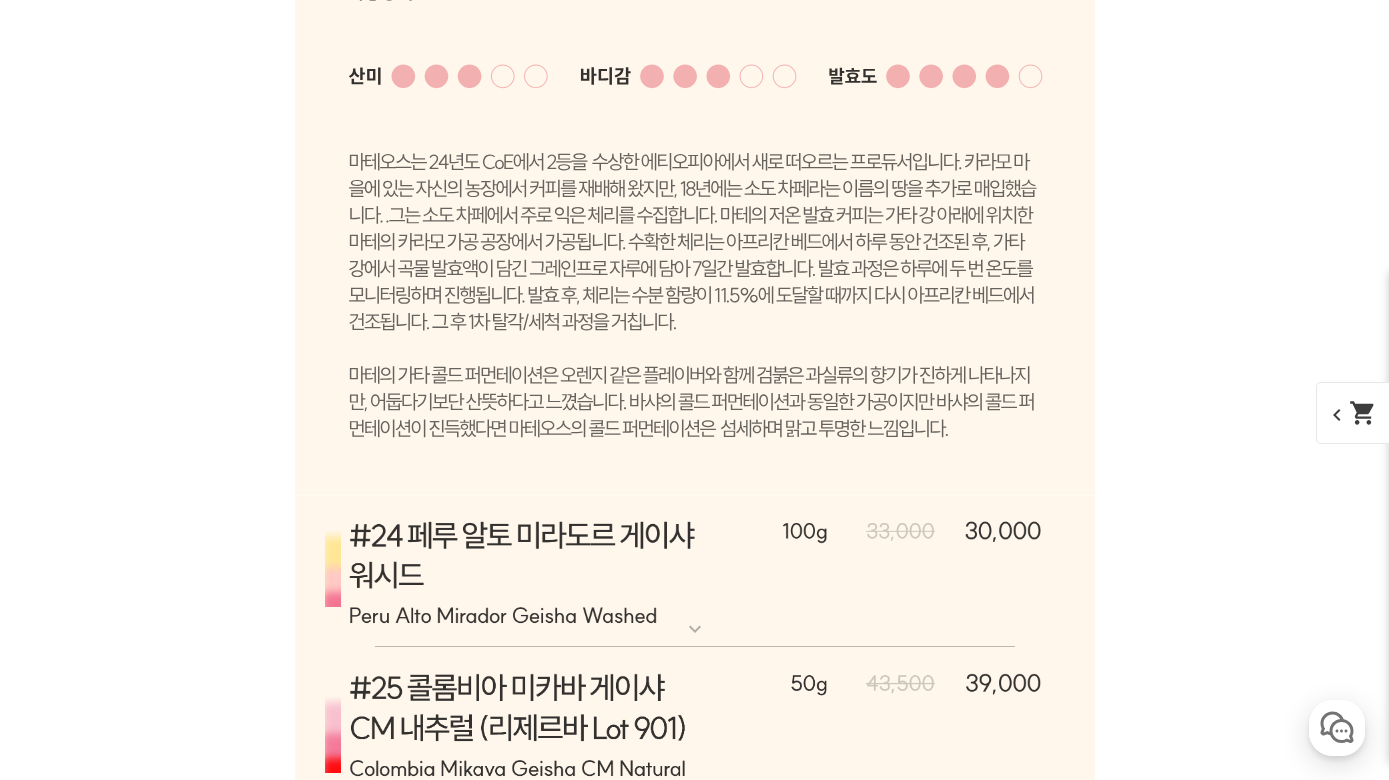 scroll, scrollTop: 18674, scrollLeft: 0, axis: vertical 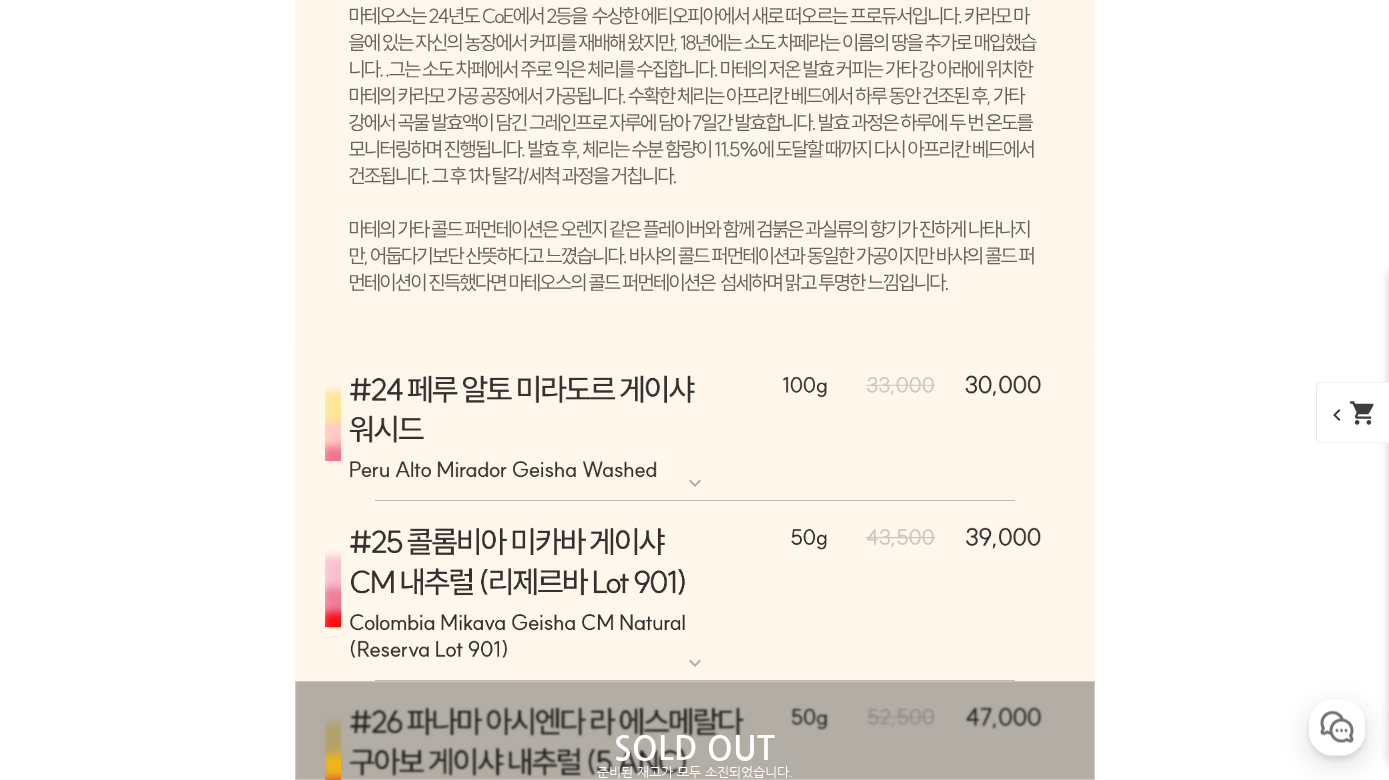click at bounding box center (695, 427) 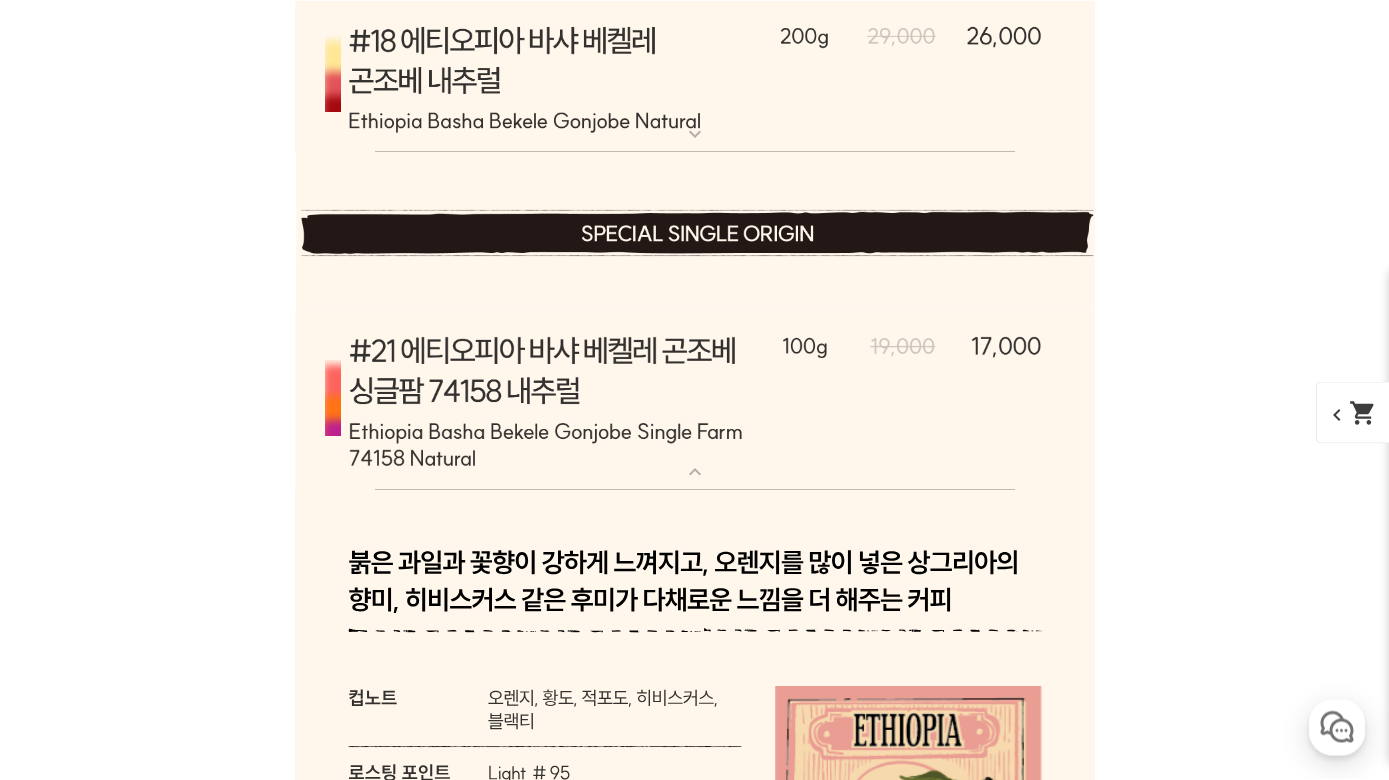 scroll, scrollTop: 14816, scrollLeft: 0, axis: vertical 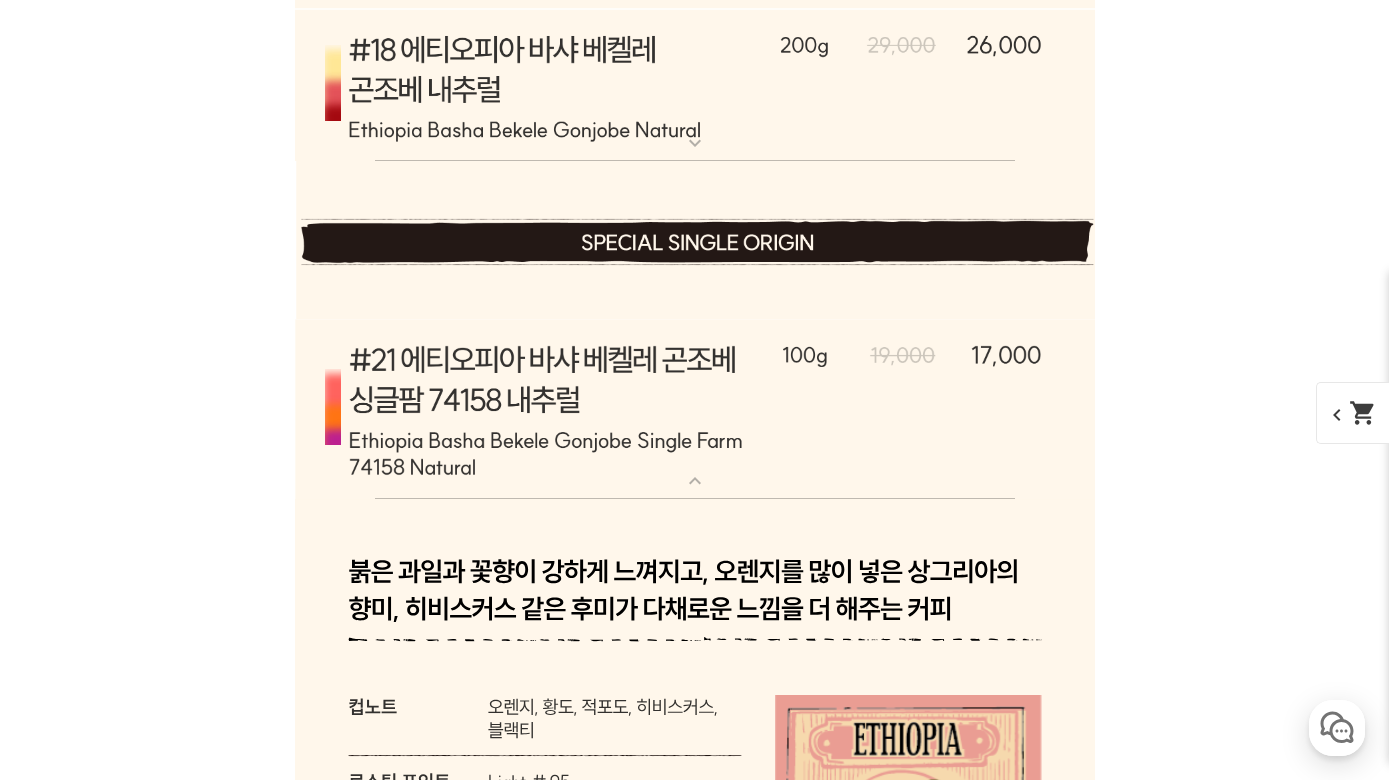 click at bounding box center [695, 409] 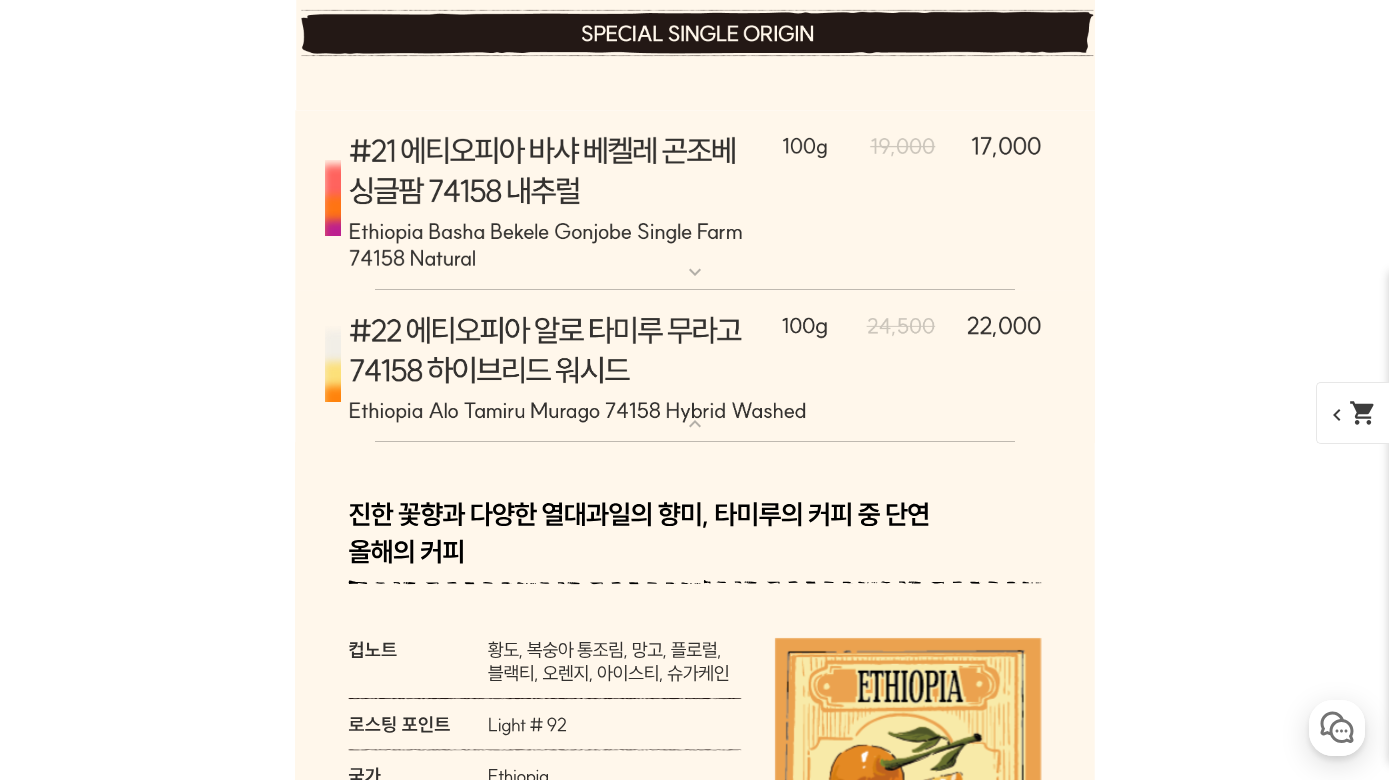 scroll, scrollTop: 14956, scrollLeft: 0, axis: vertical 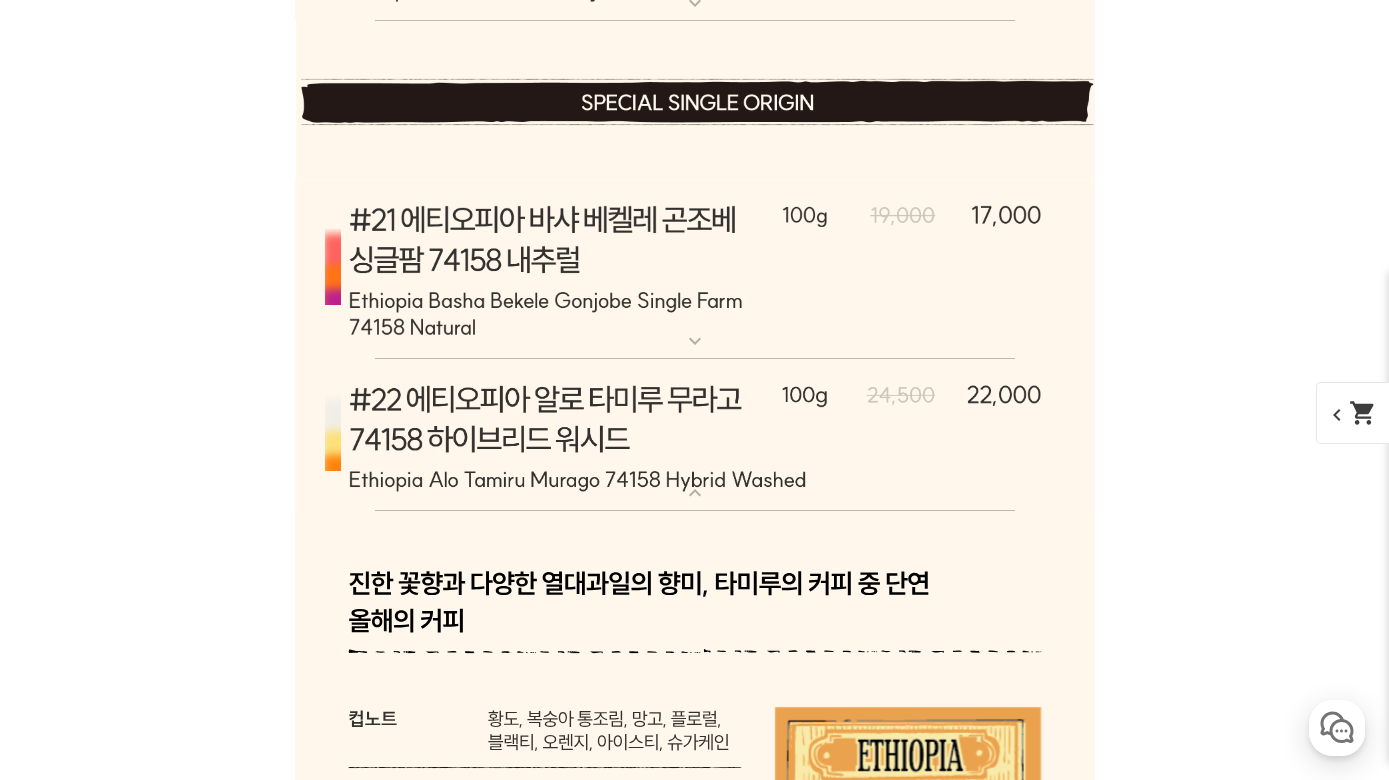 click at bounding box center (695, 436) 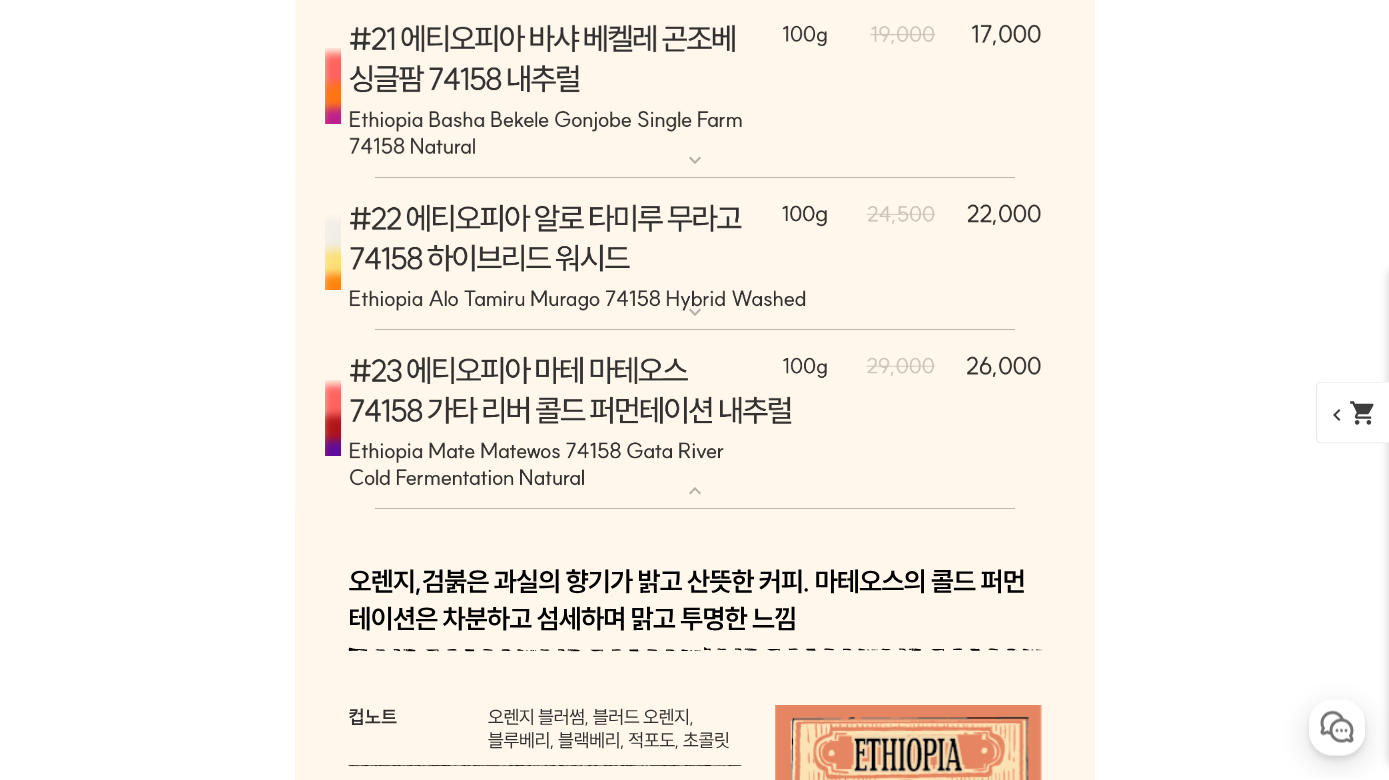 click at bounding box center (695, 421) 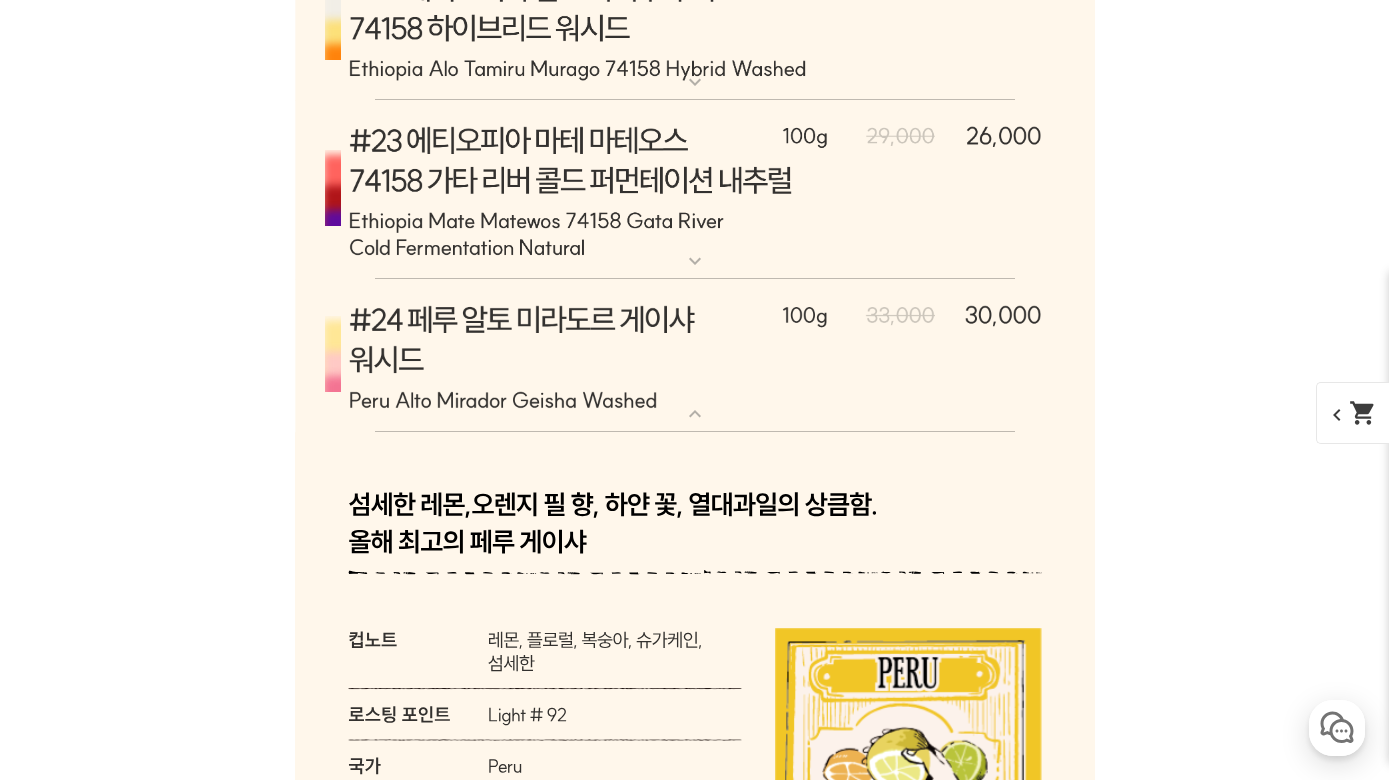 scroll, scrollTop: 15390, scrollLeft: 0, axis: vertical 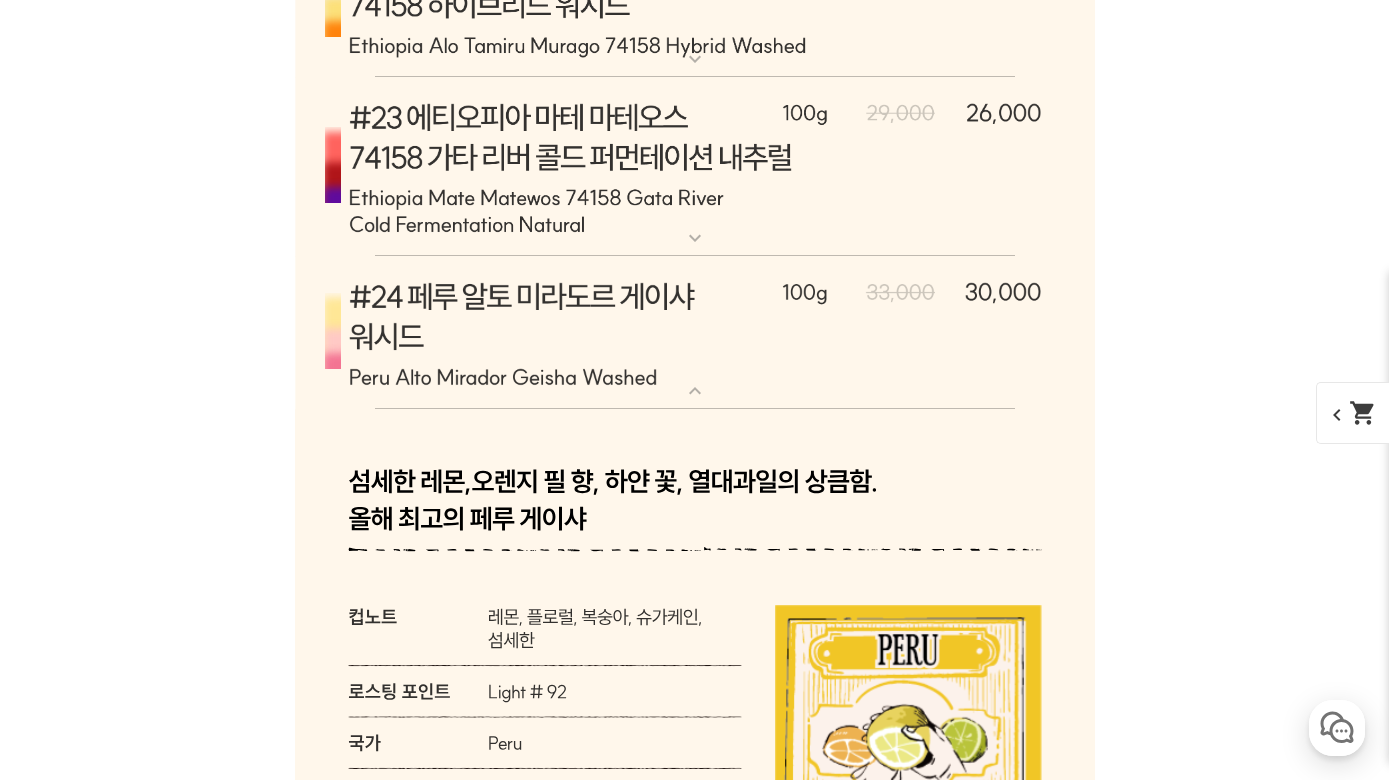 click at bounding box center [695, 333] 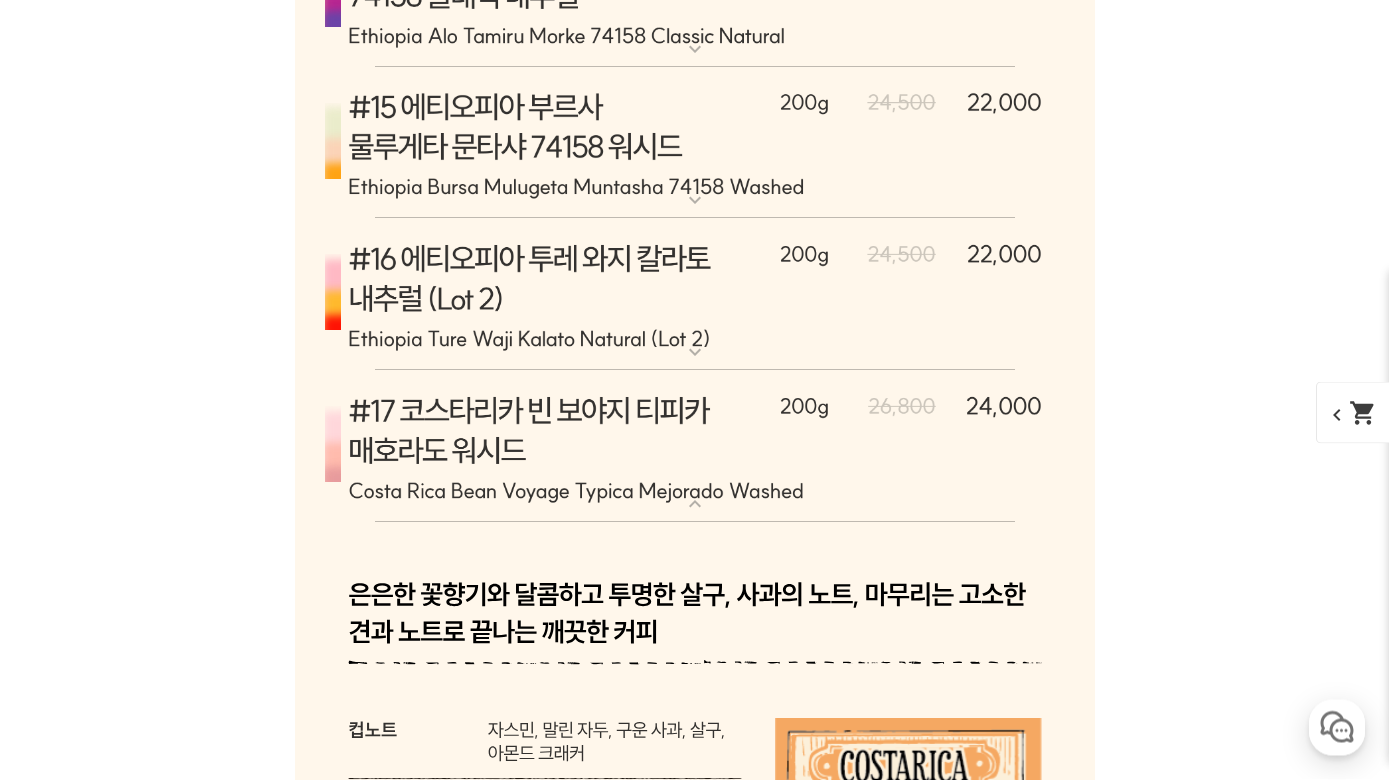 click at bounding box center [695, 447] 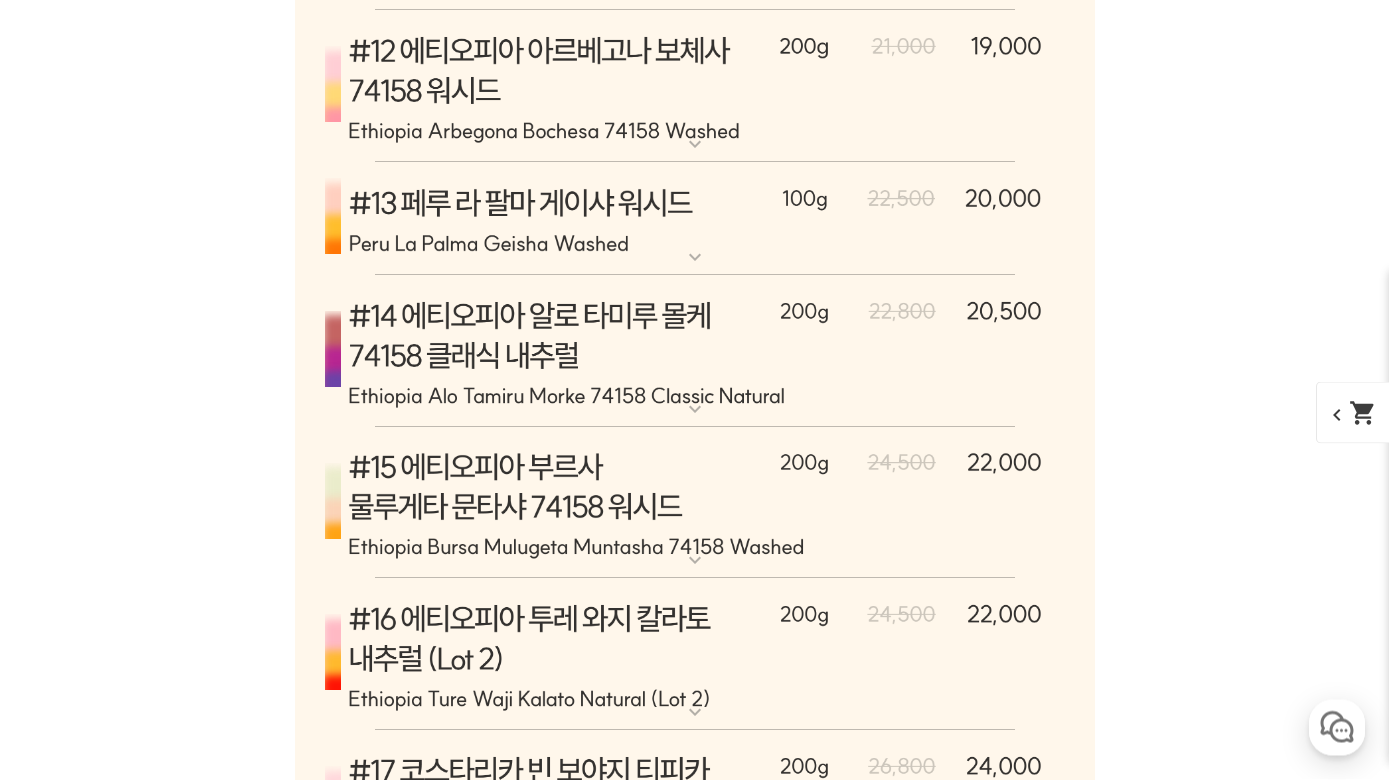 click at bounding box center [695, 504] 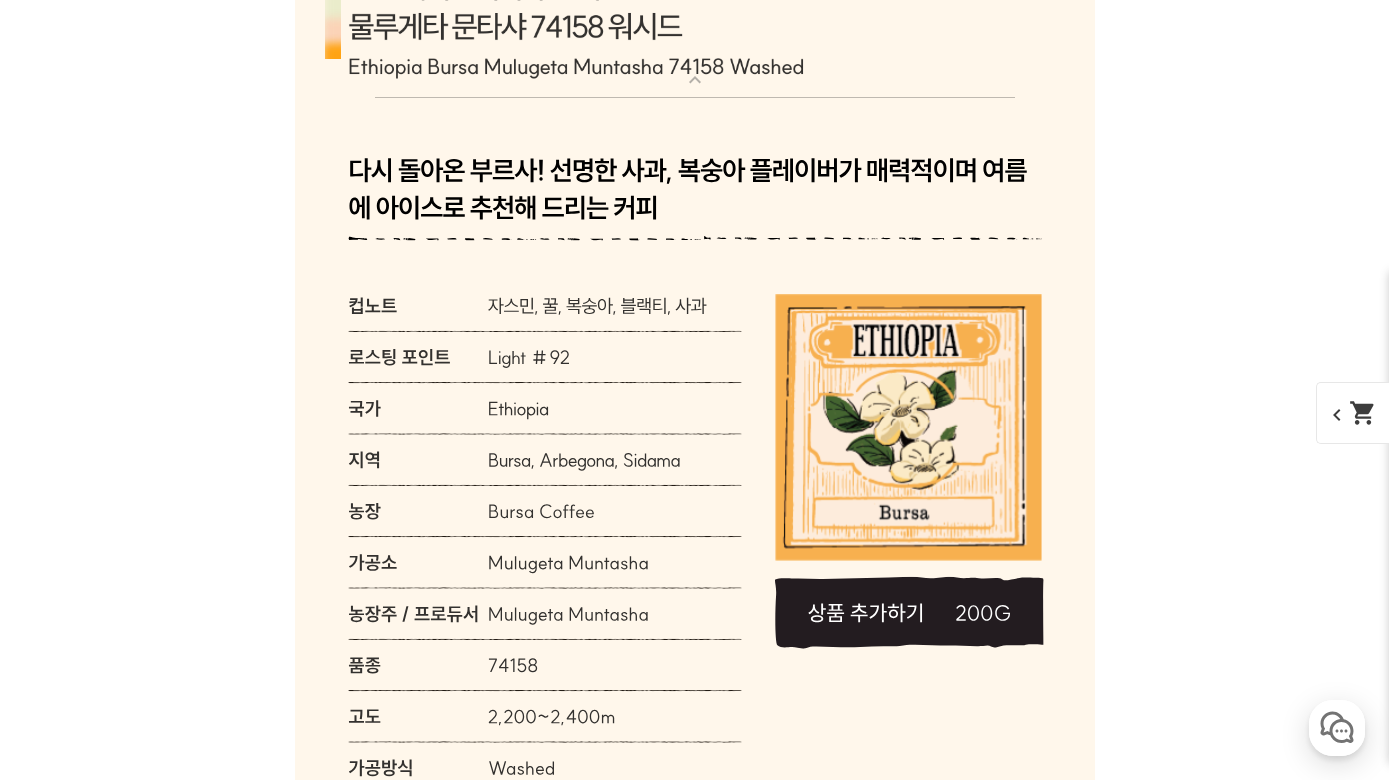 scroll, scrollTop: 13426, scrollLeft: 0, axis: vertical 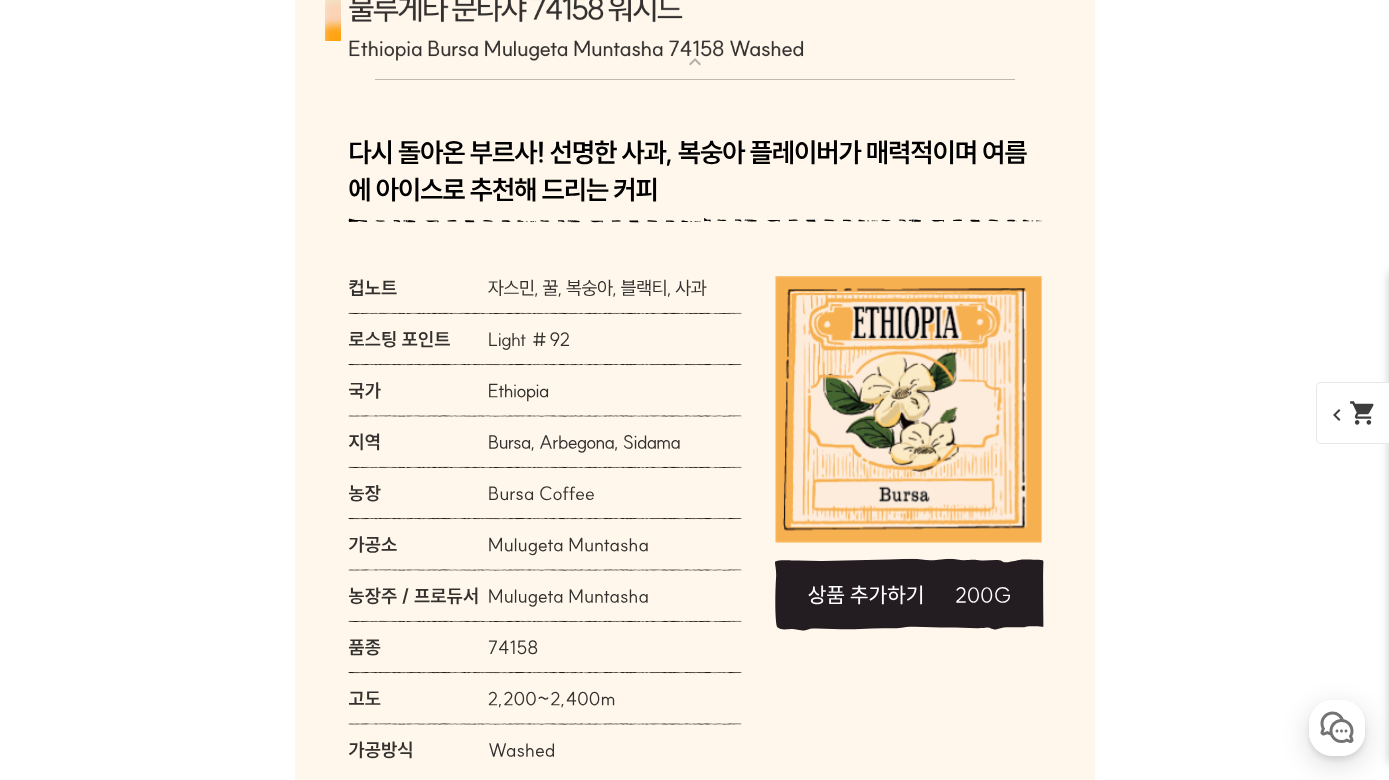 click 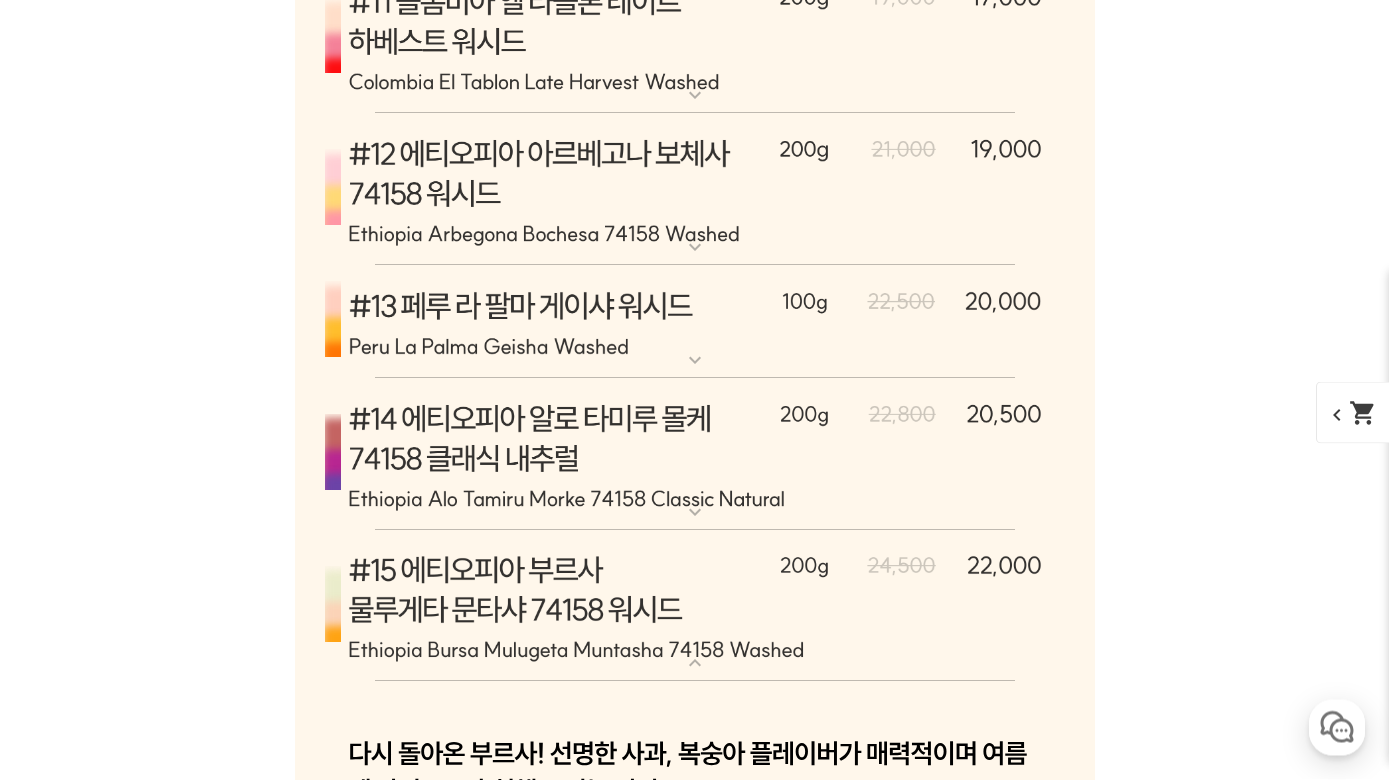 scroll, scrollTop: 12845, scrollLeft: 0, axis: vertical 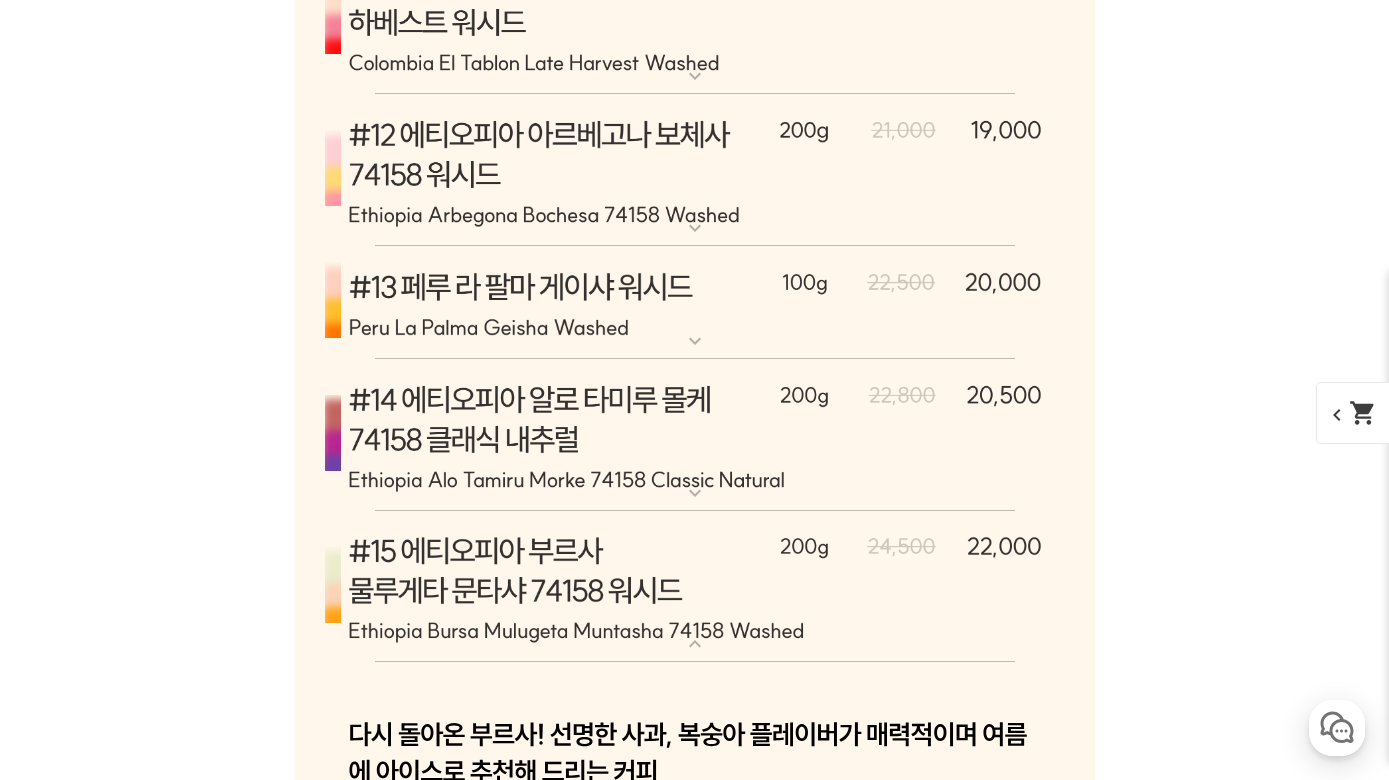 click at bounding box center (695, 587) 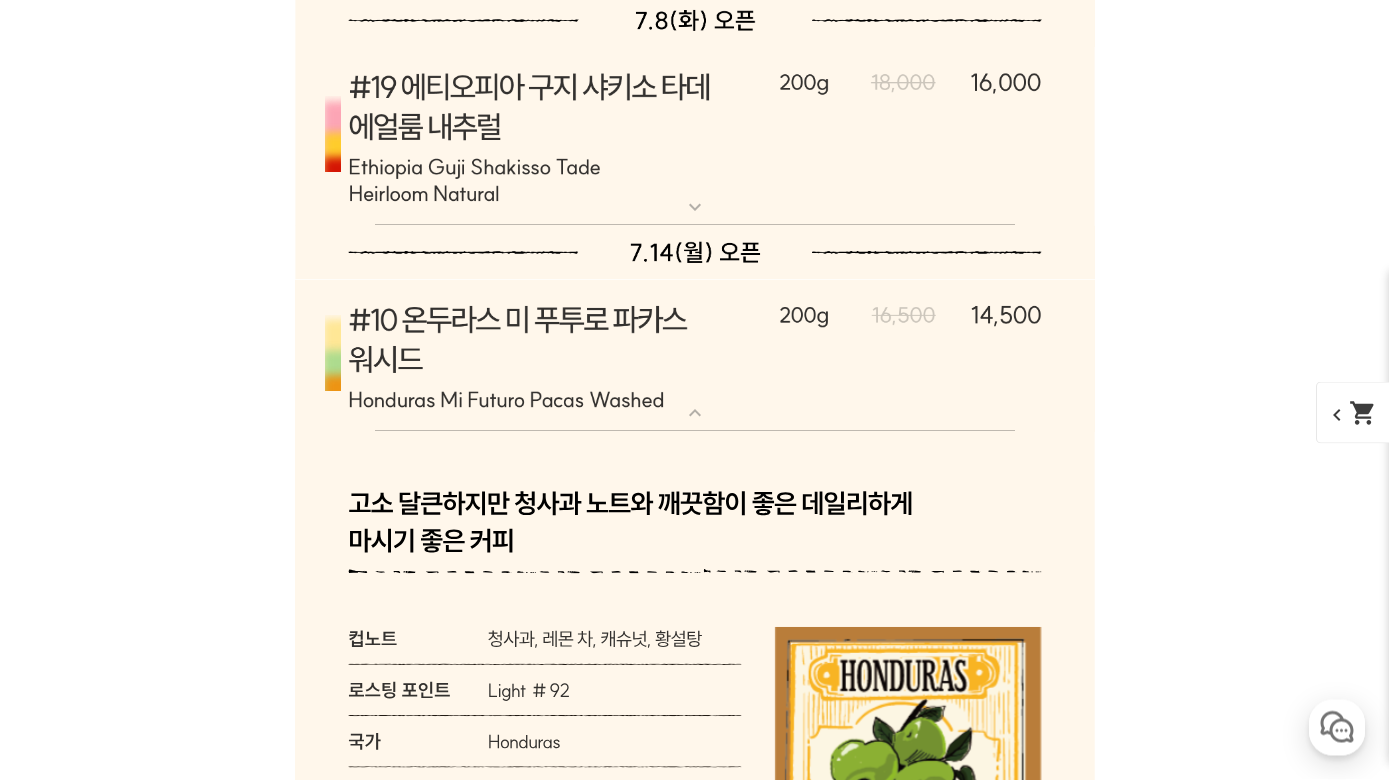click at bounding box center (695, 356) 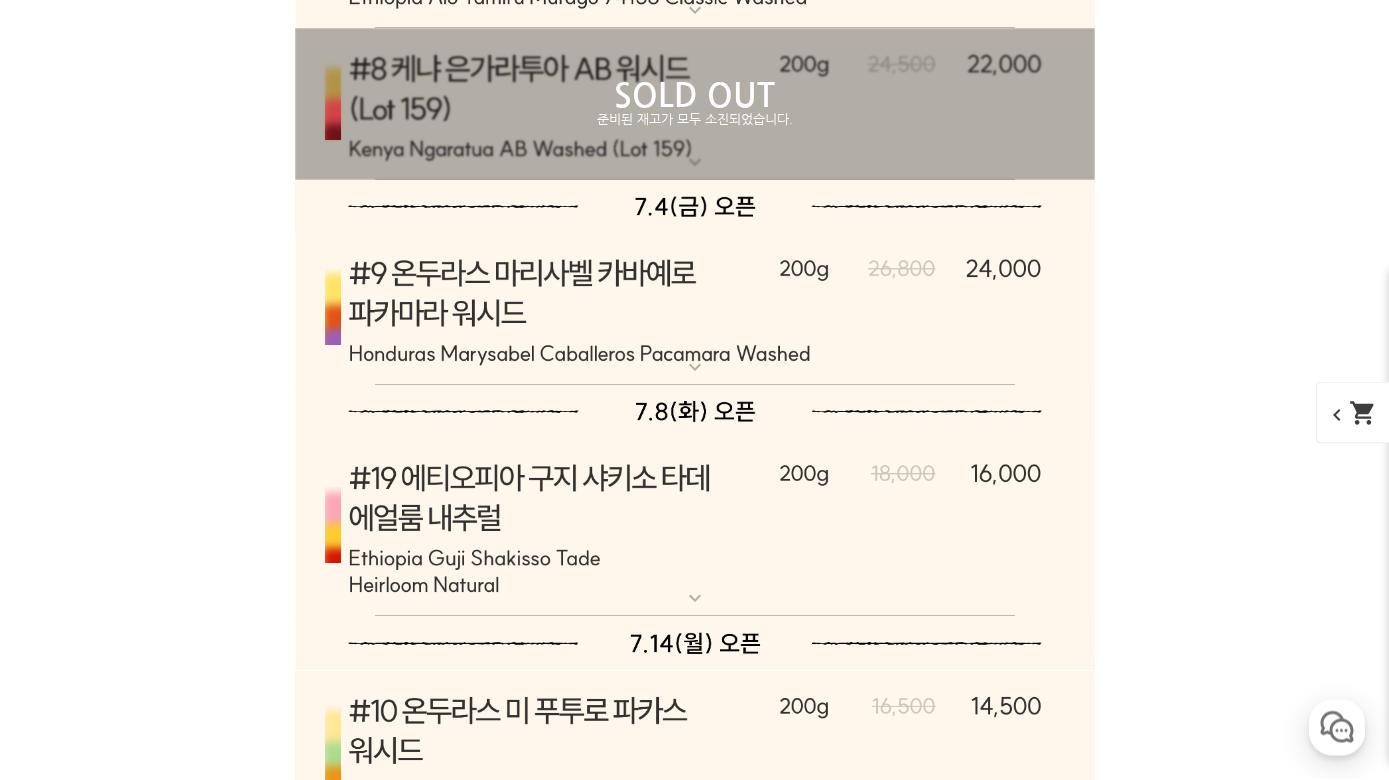 scroll, scrollTop: 10986, scrollLeft: 0, axis: vertical 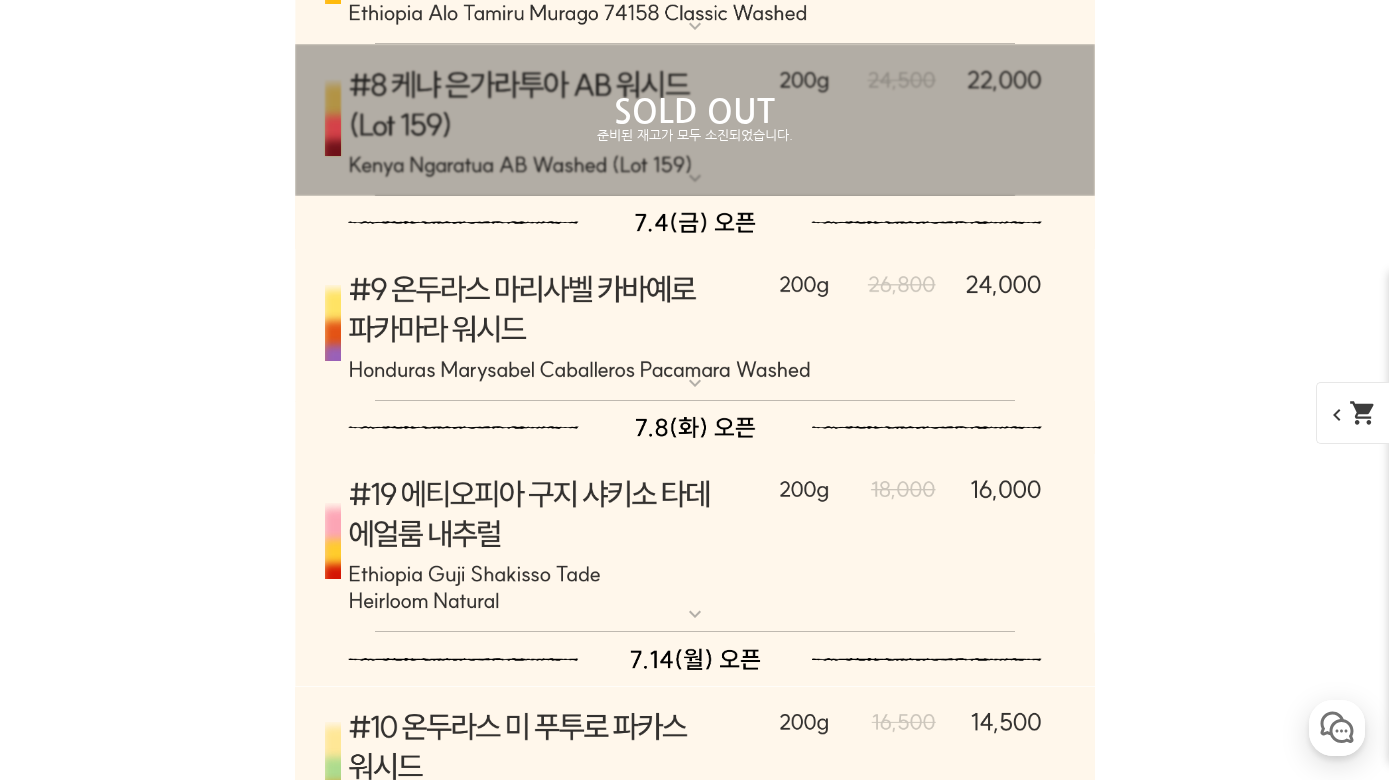click at bounding box center [695, 543] 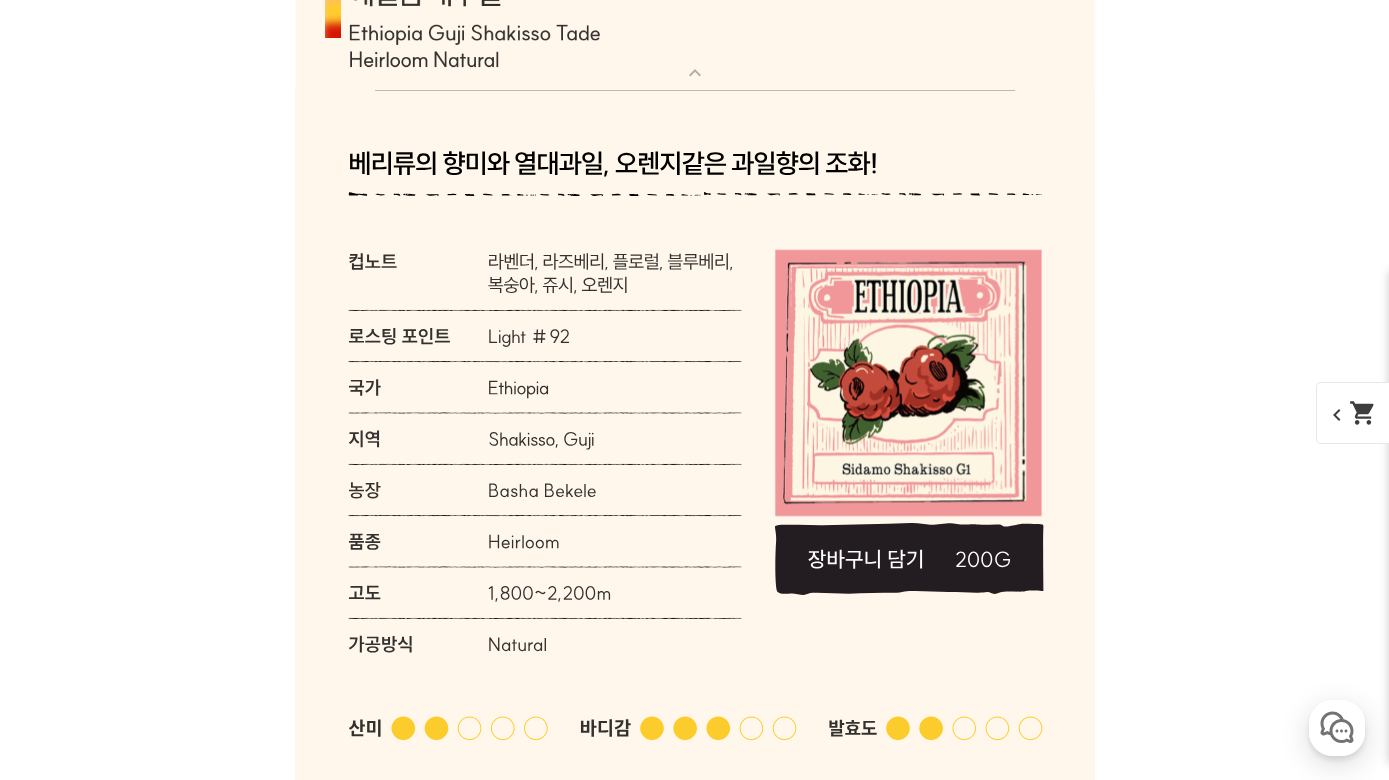 click 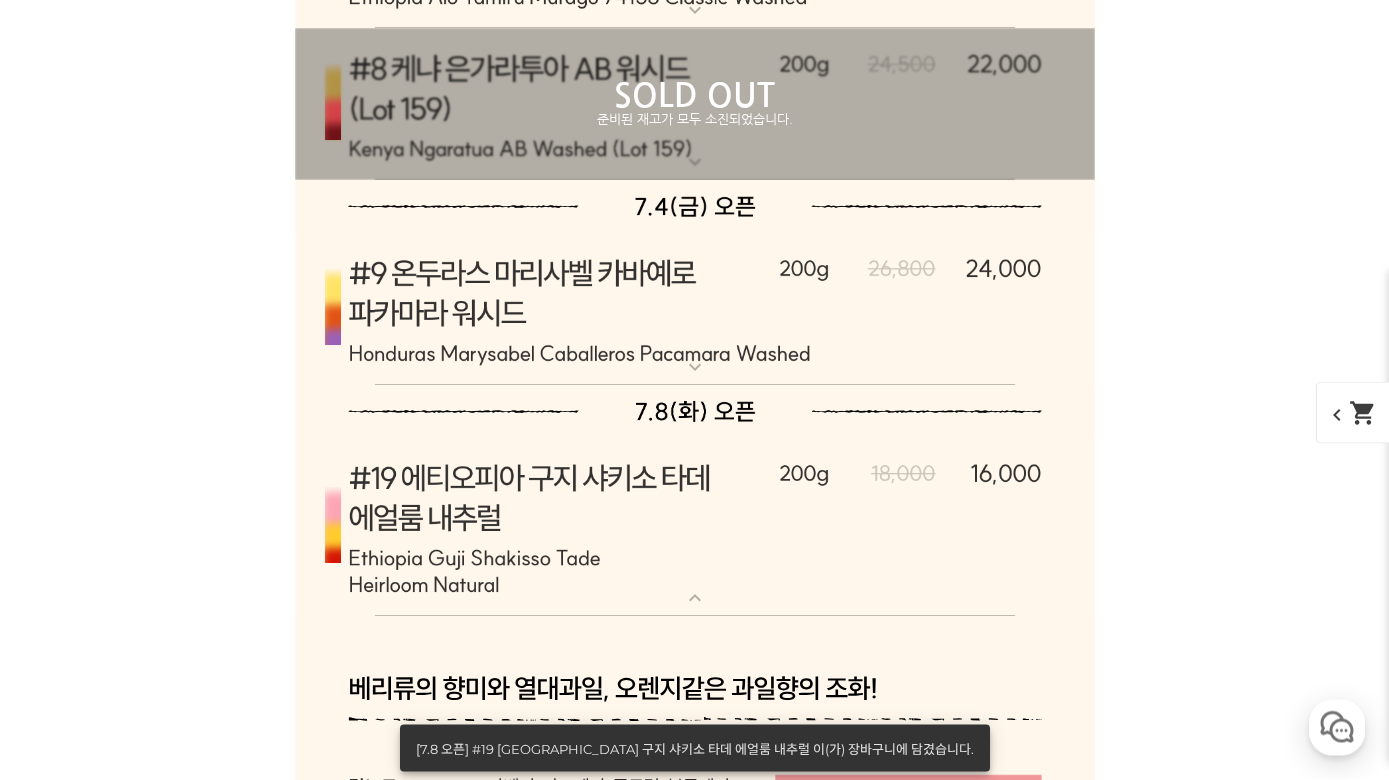 scroll, scrollTop: 11028, scrollLeft: 0, axis: vertical 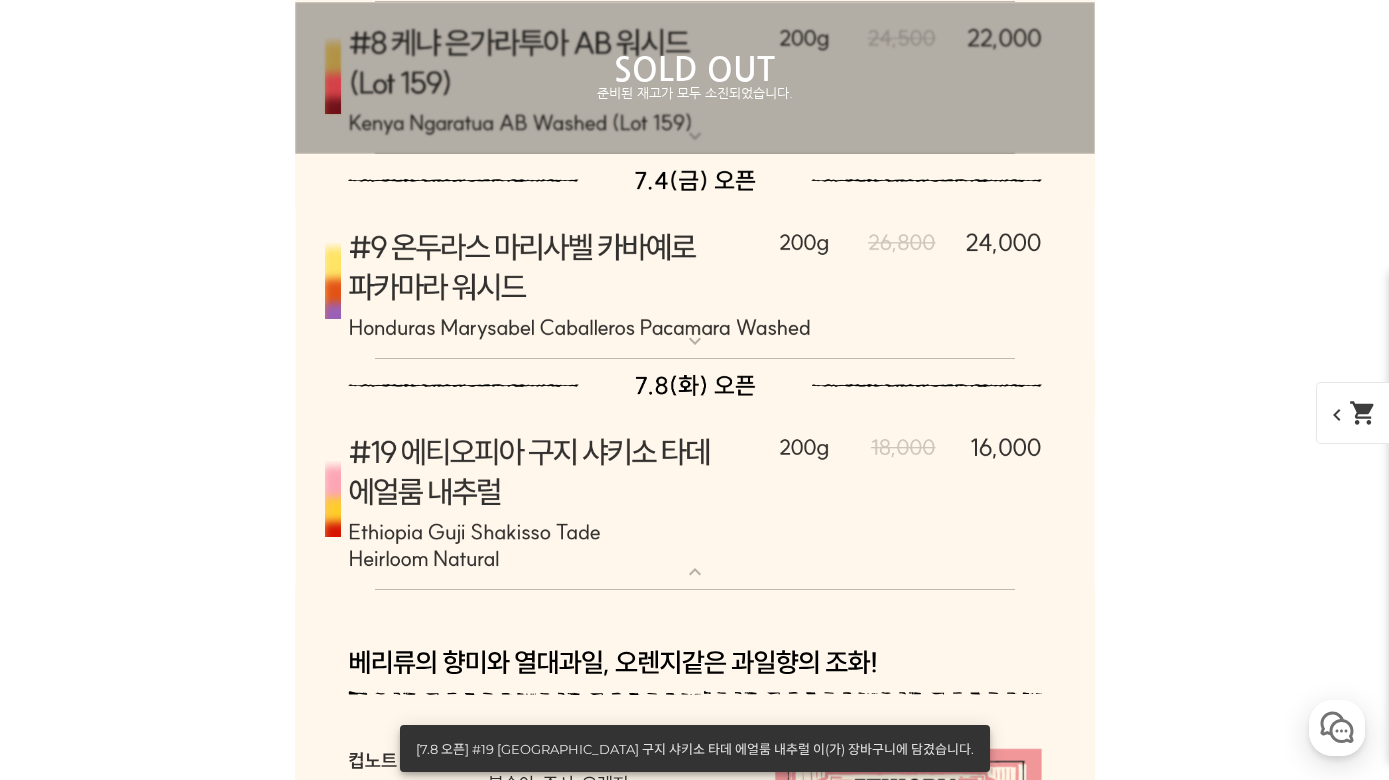 click at bounding box center (695, 501) 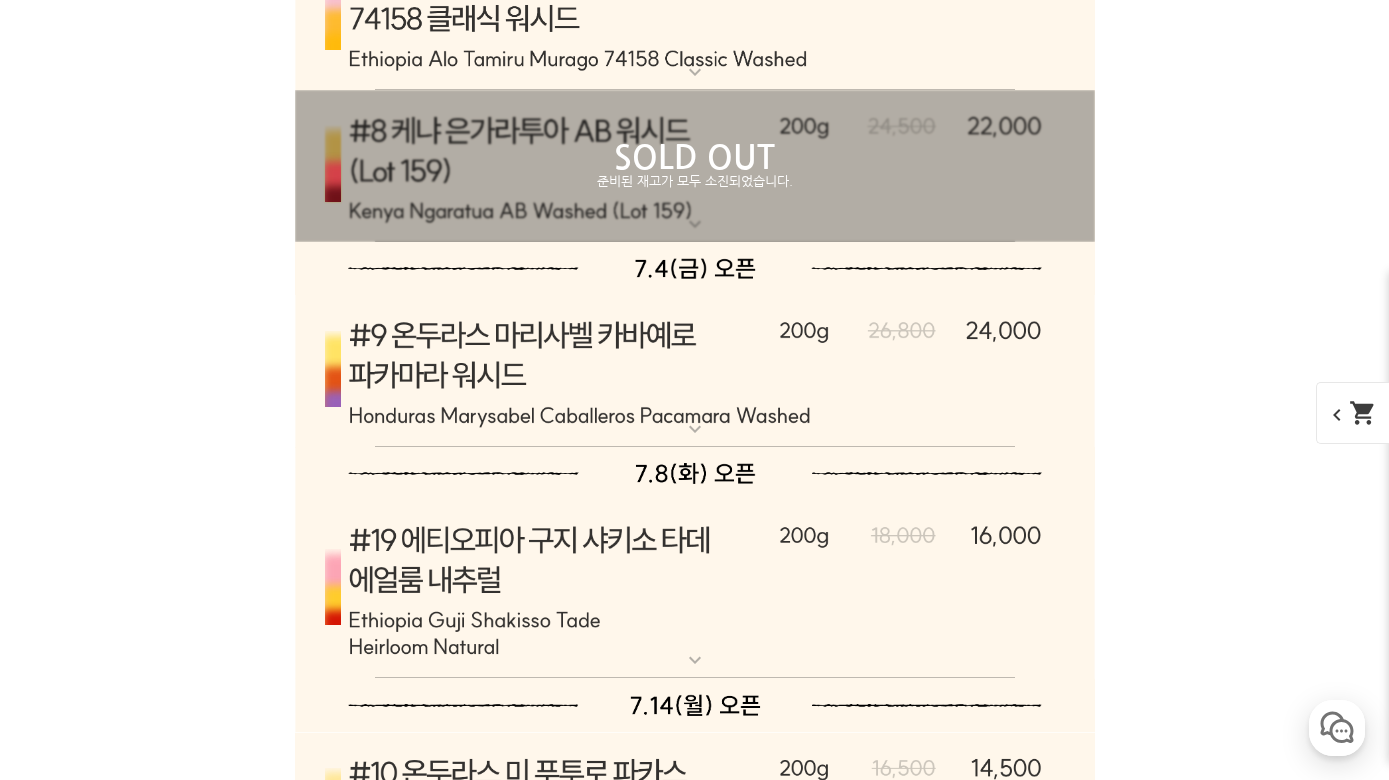 scroll, scrollTop: 10886, scrollLeft: 0, axis: vertical 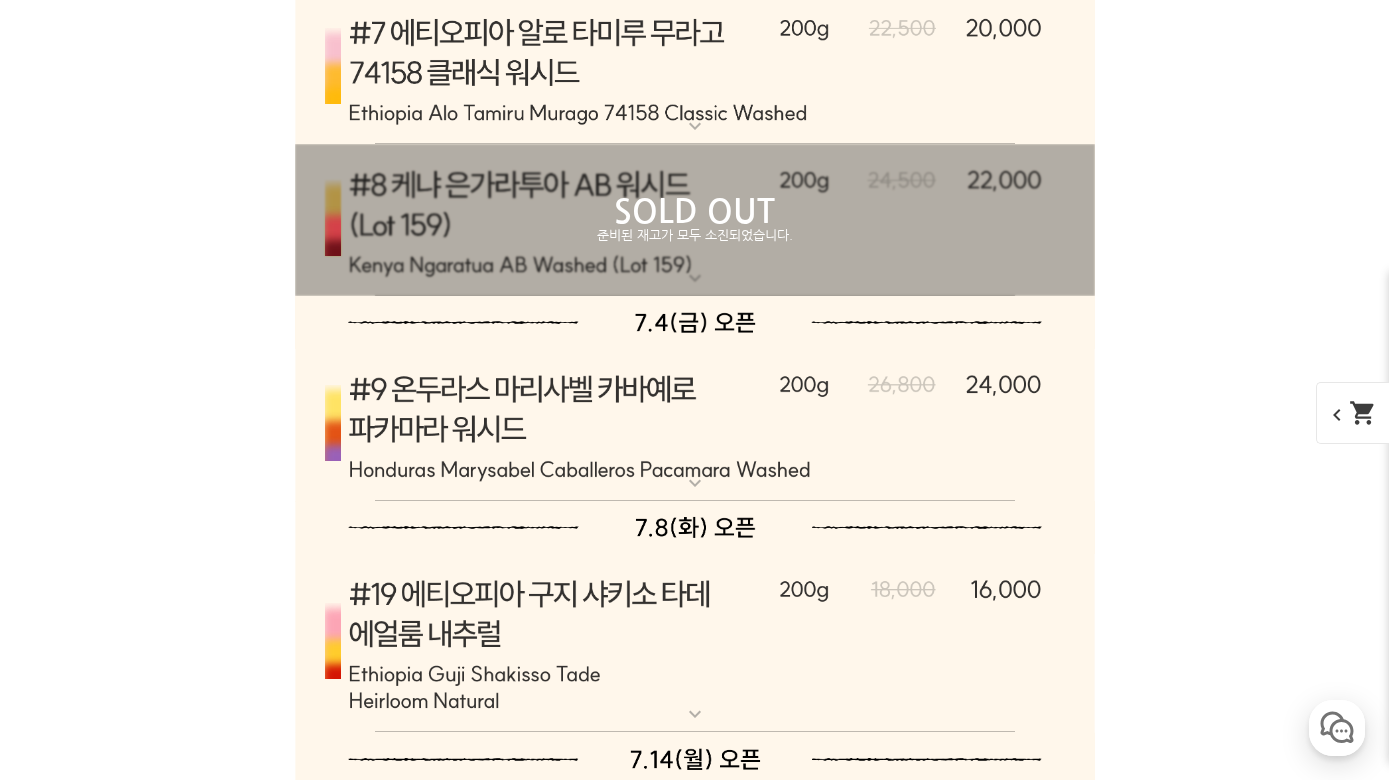 click at bounding box center [695, 425] 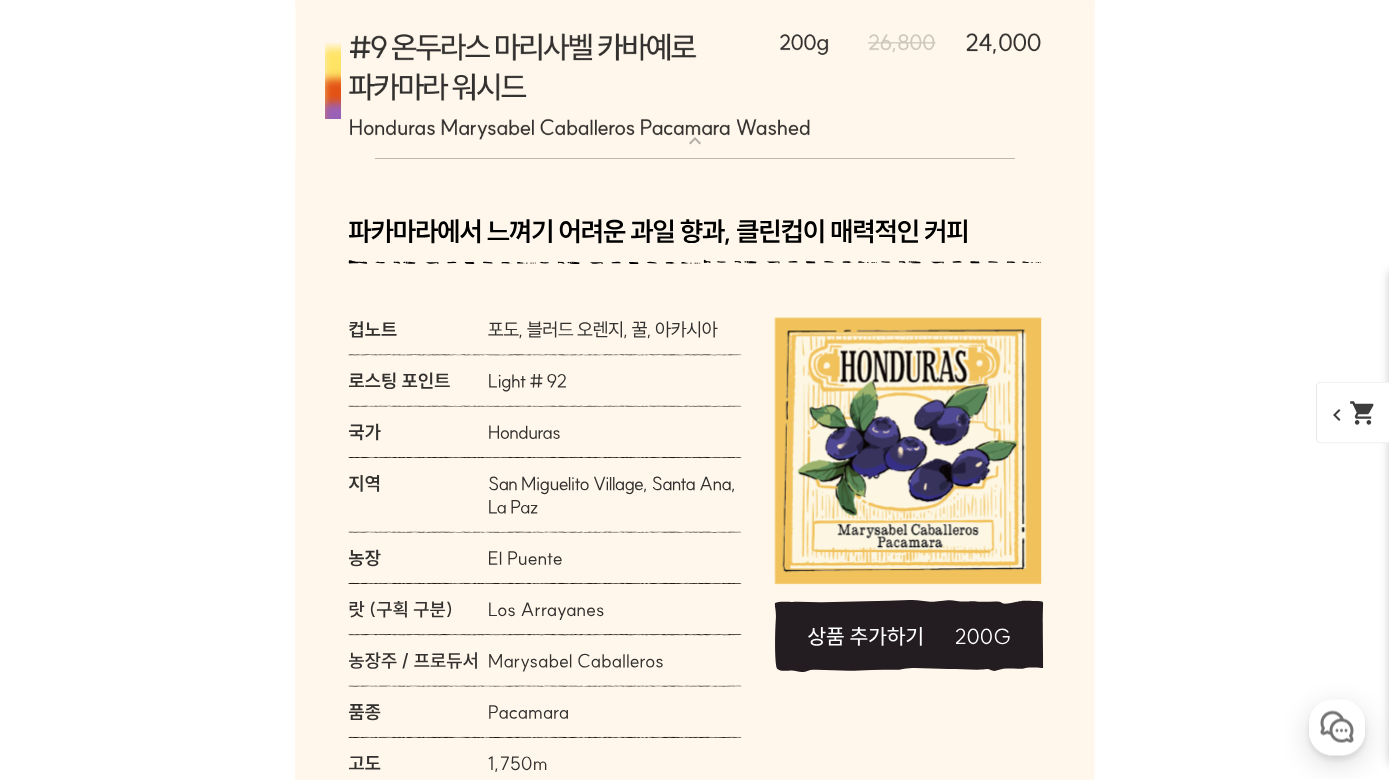 scroll, scrollTop: 11256, scrollLeft: 0, axis: vertical 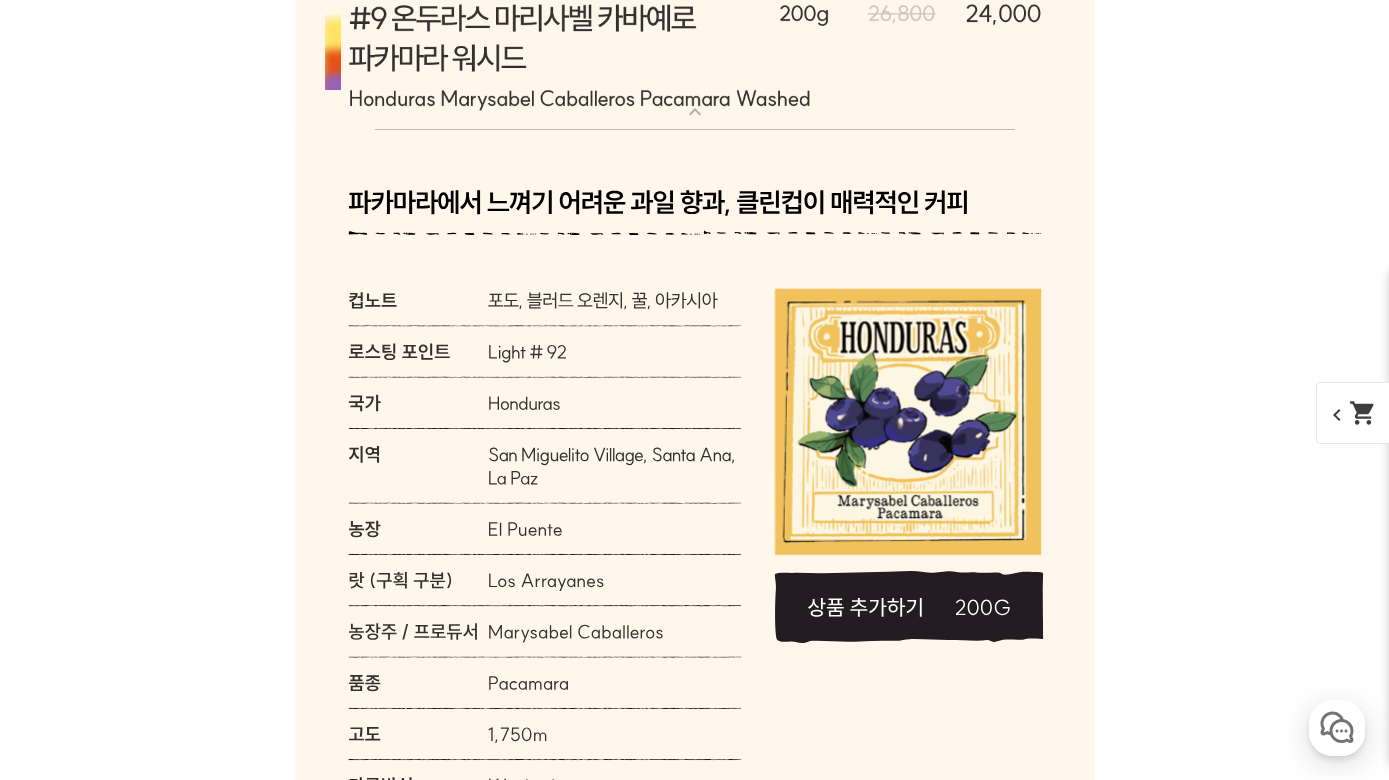 click 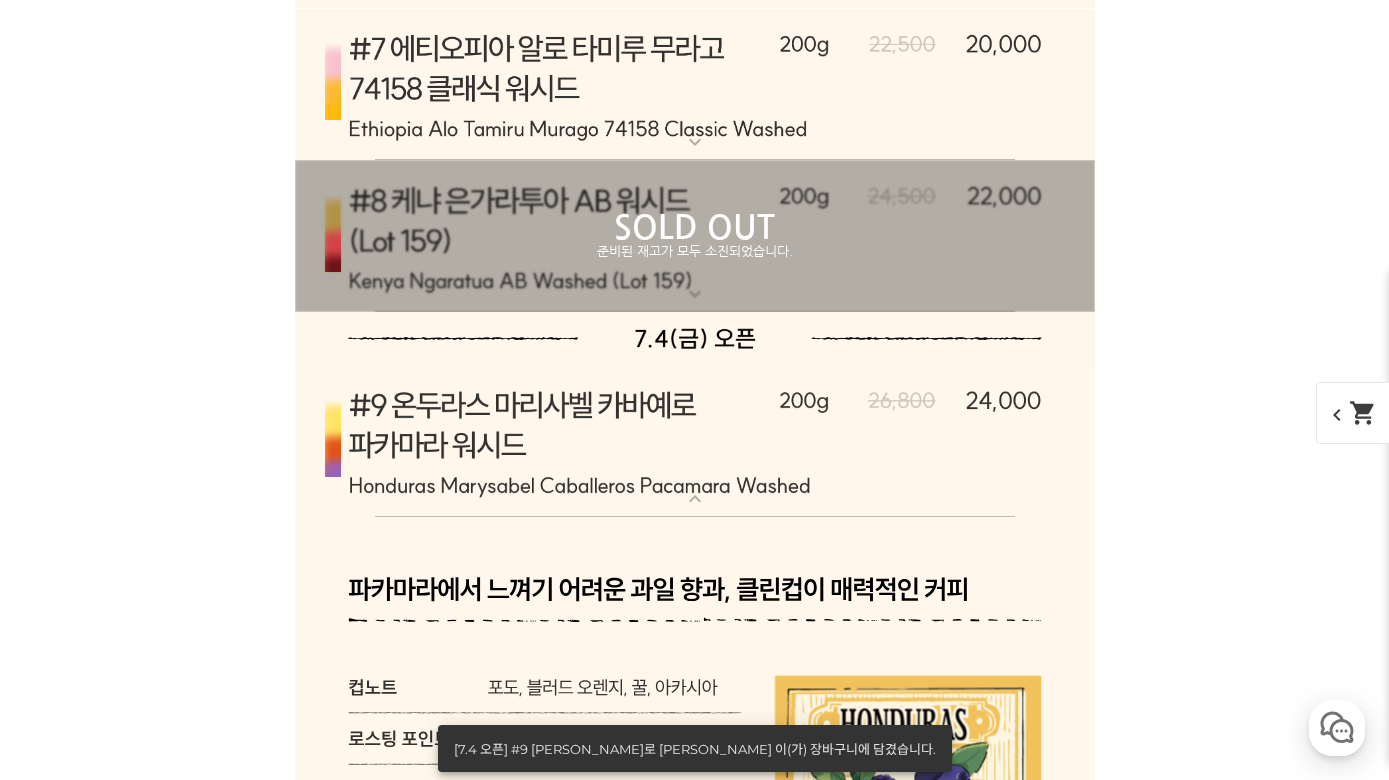 scroll, scrollTop: 10873, scrollLeft: 0, axis: vertical 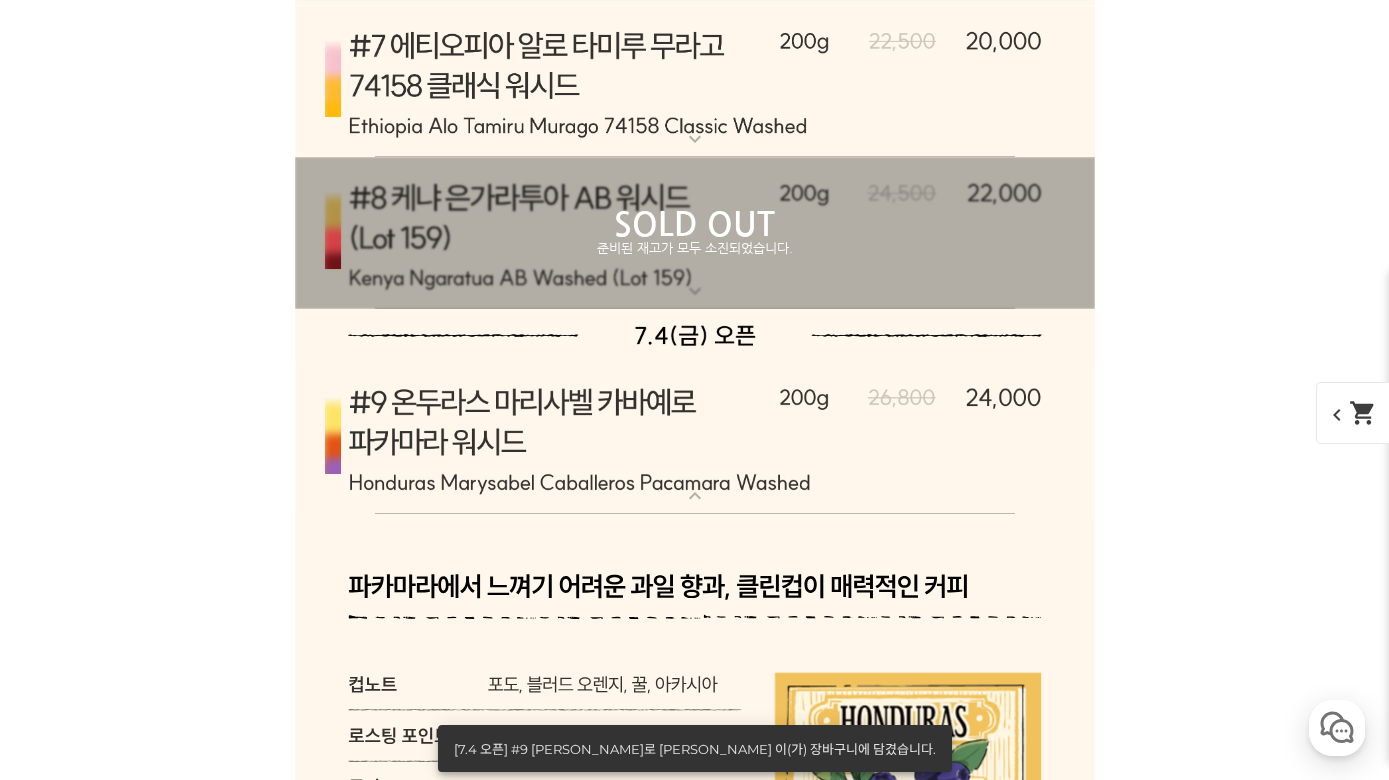 click at bounding box center (695, 438) 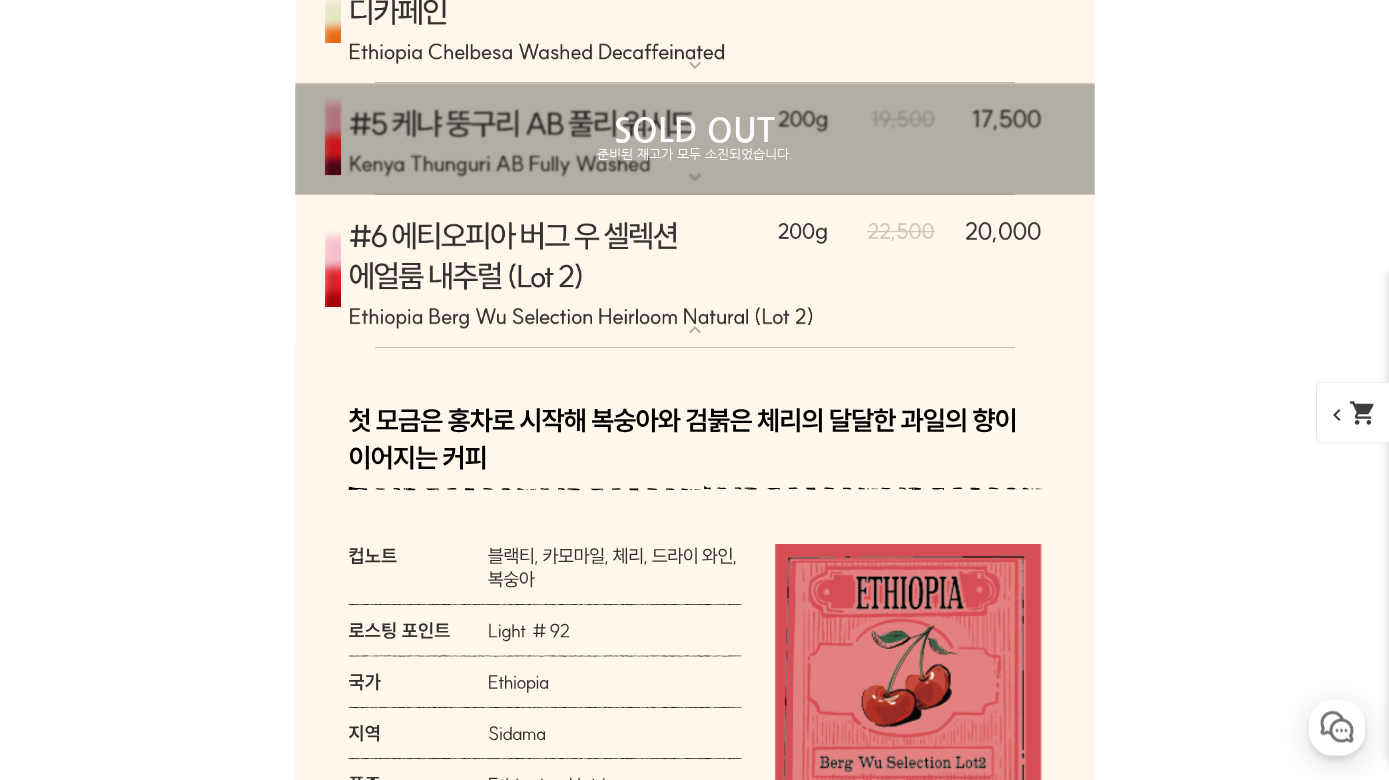 click 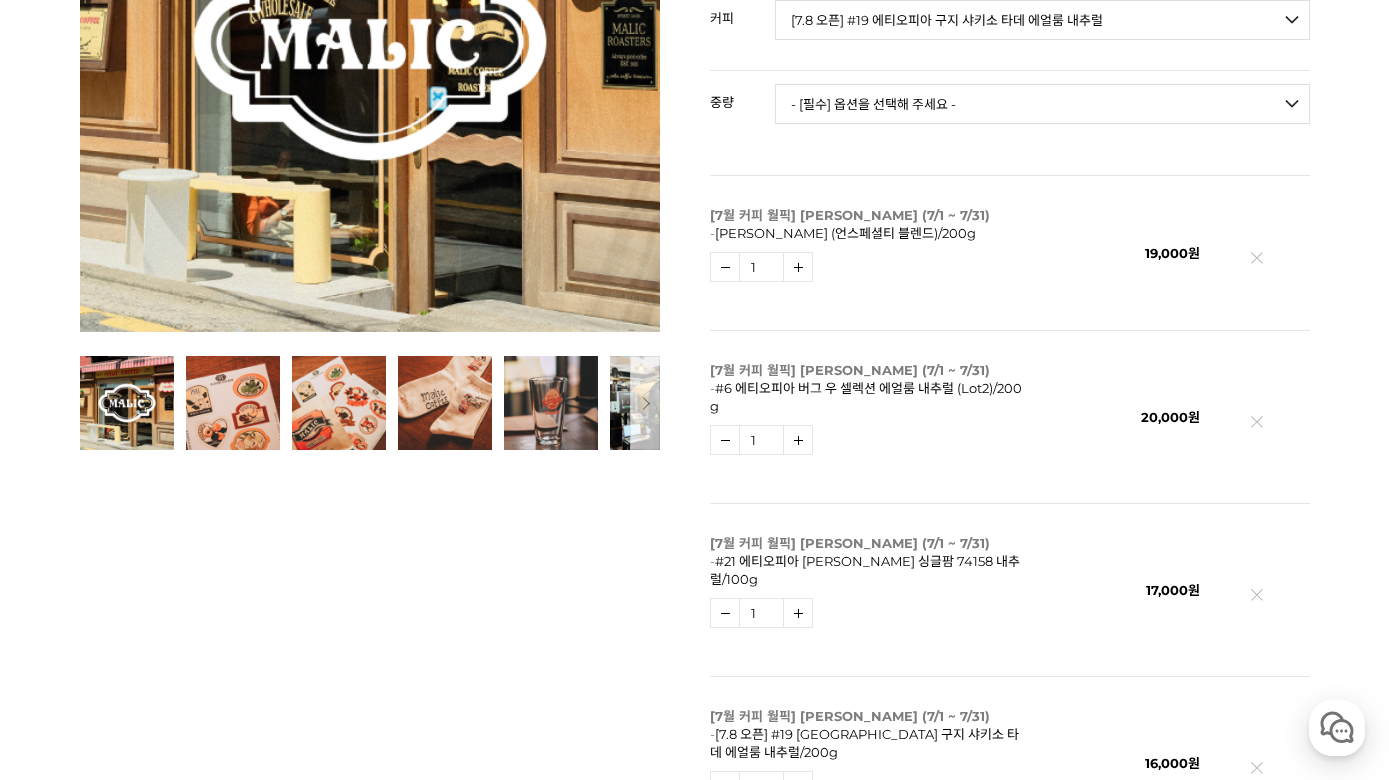 scroll, scrollTop: 506, scrollLeft: 0, axis: vertical 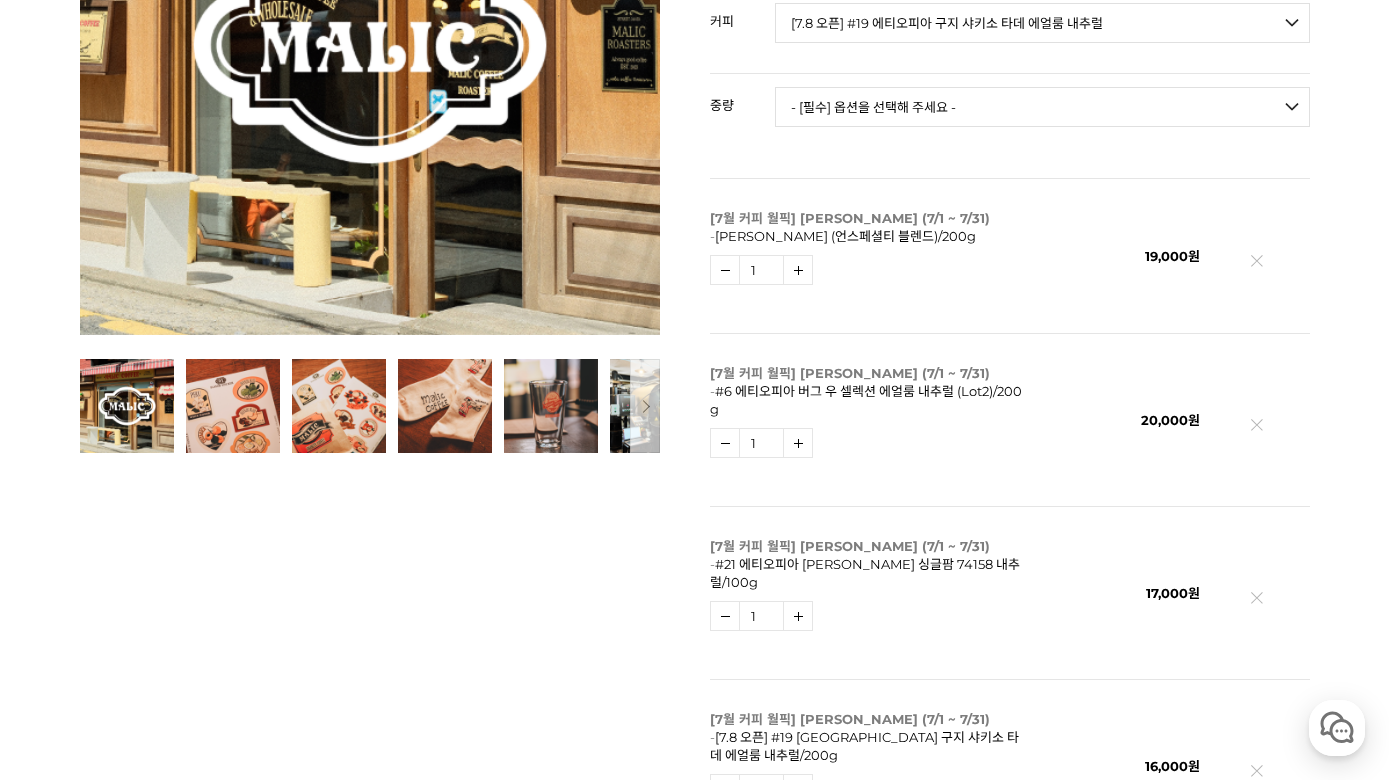 click at bounding box center [1257, 265] 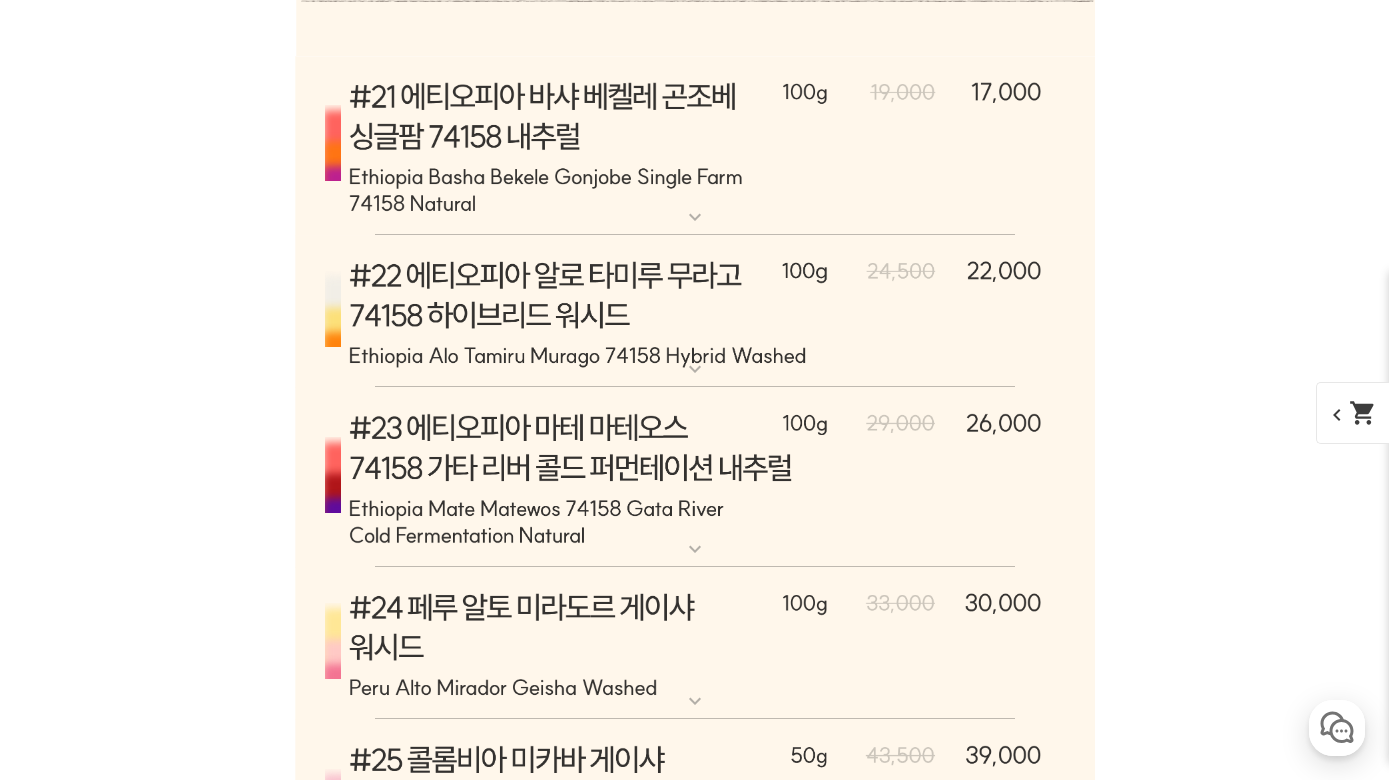 scroll, scrollTop: 12216, scrollLeft: 0, axis: vertical 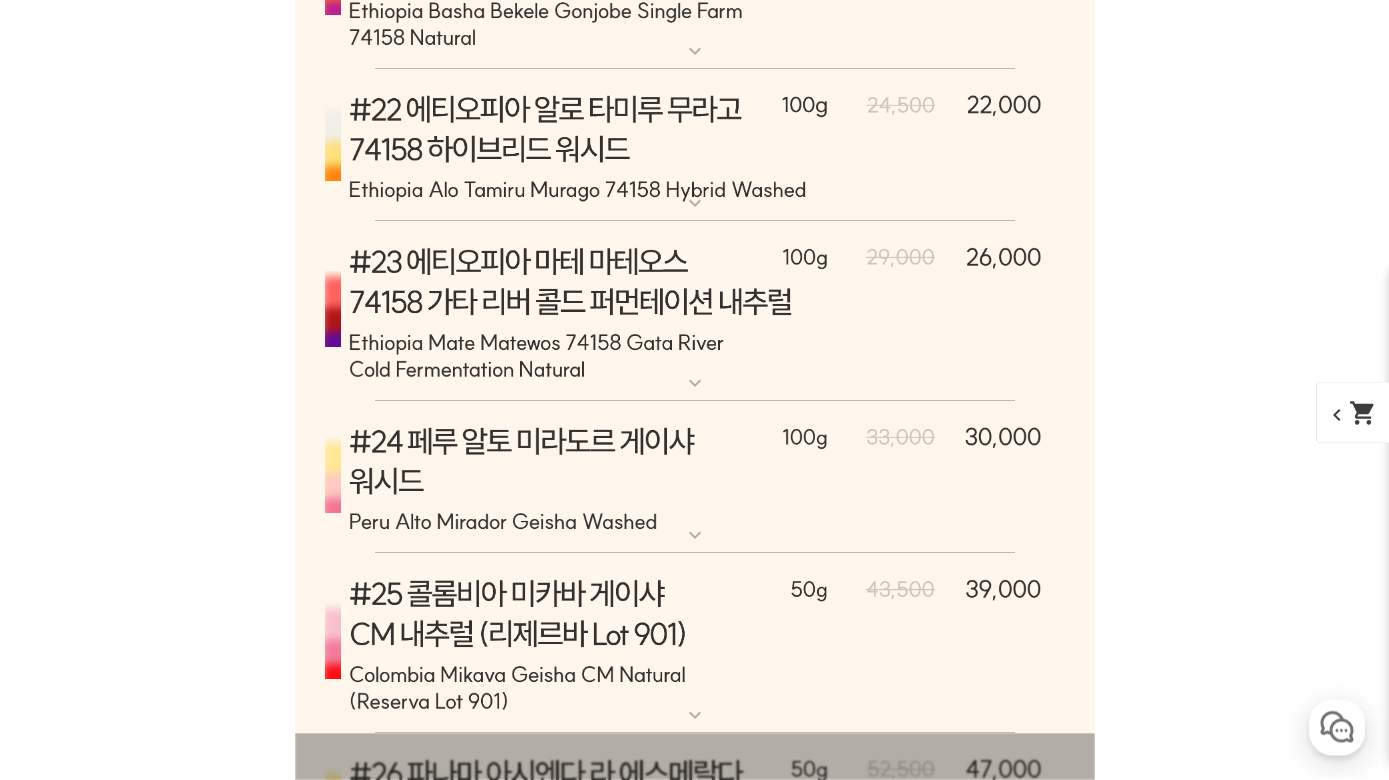 click at bounding box center [695, 312] 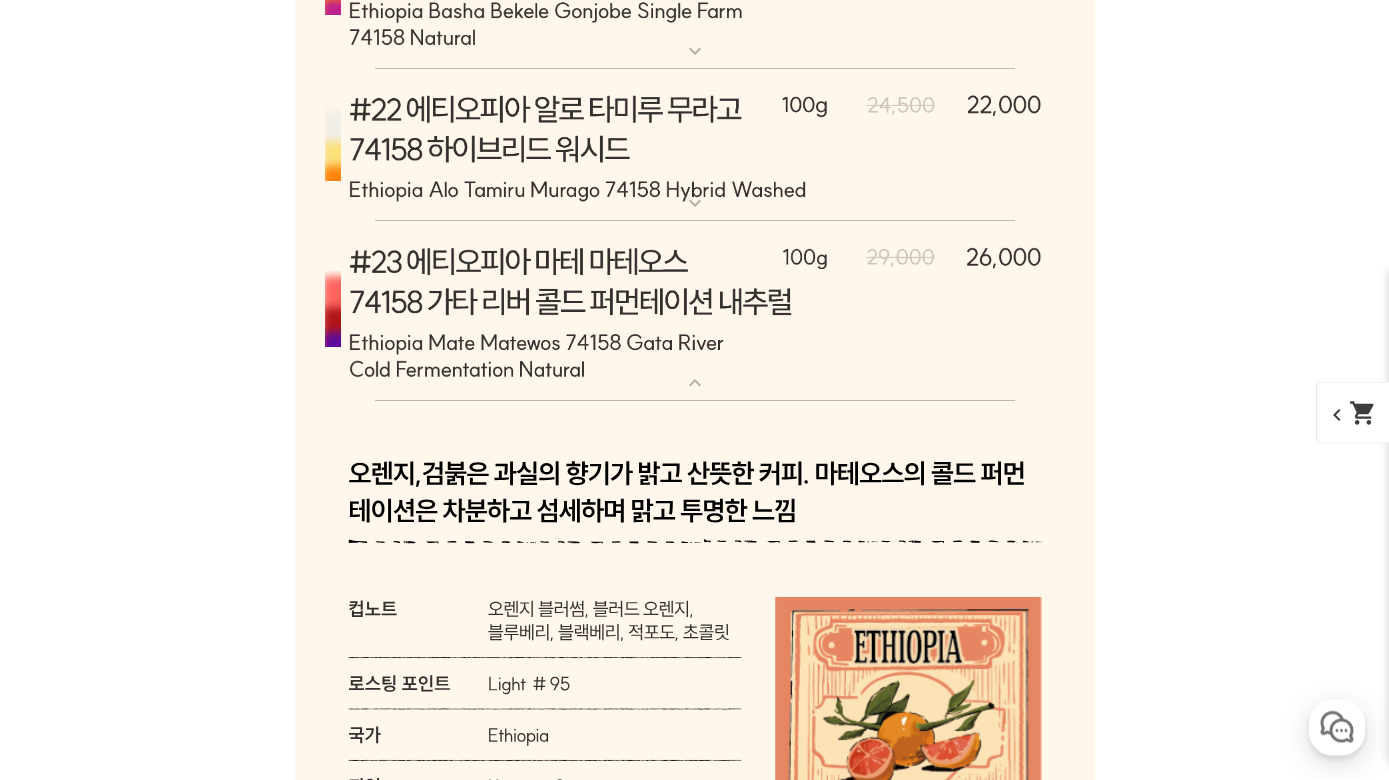 scroll, scrollTop: 12307, scrollLeft: 0, axis: vertical 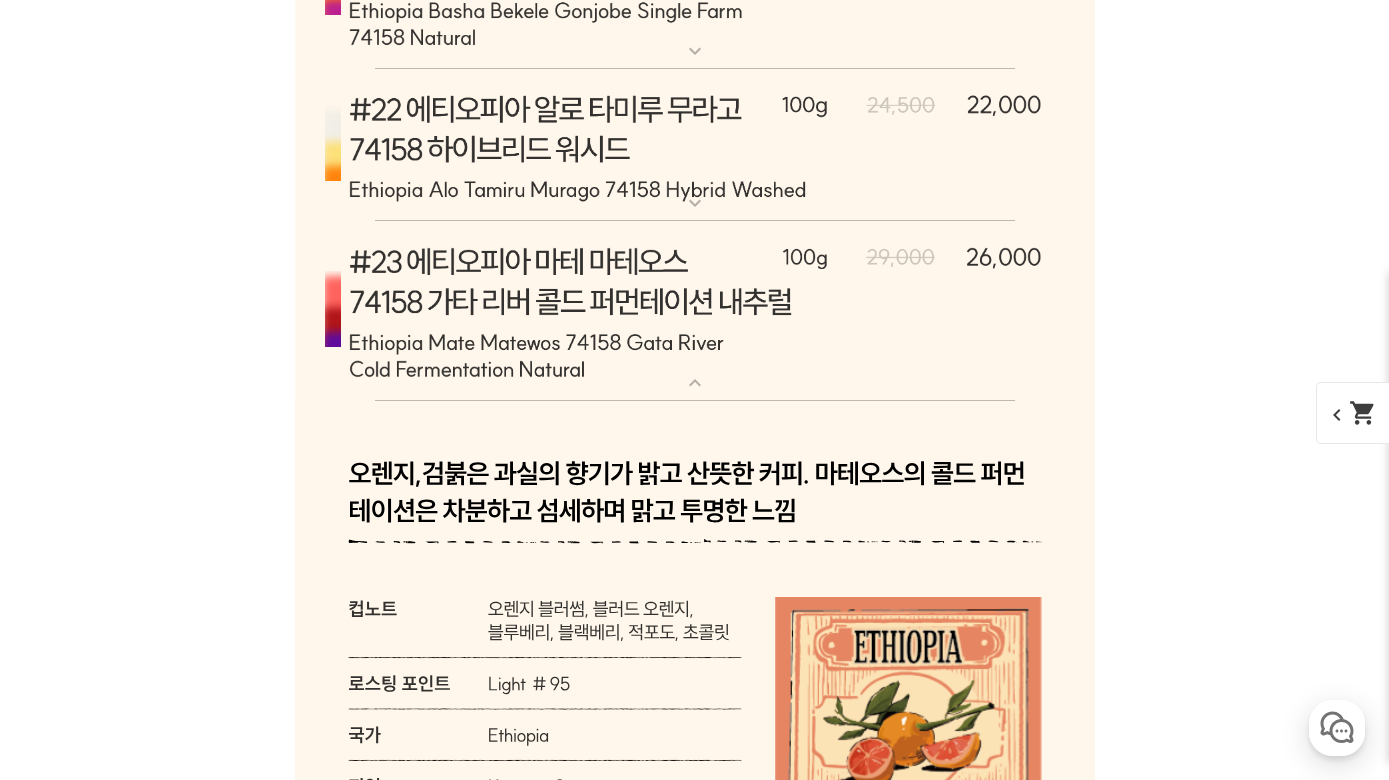 click at bounding box center [695, 311] 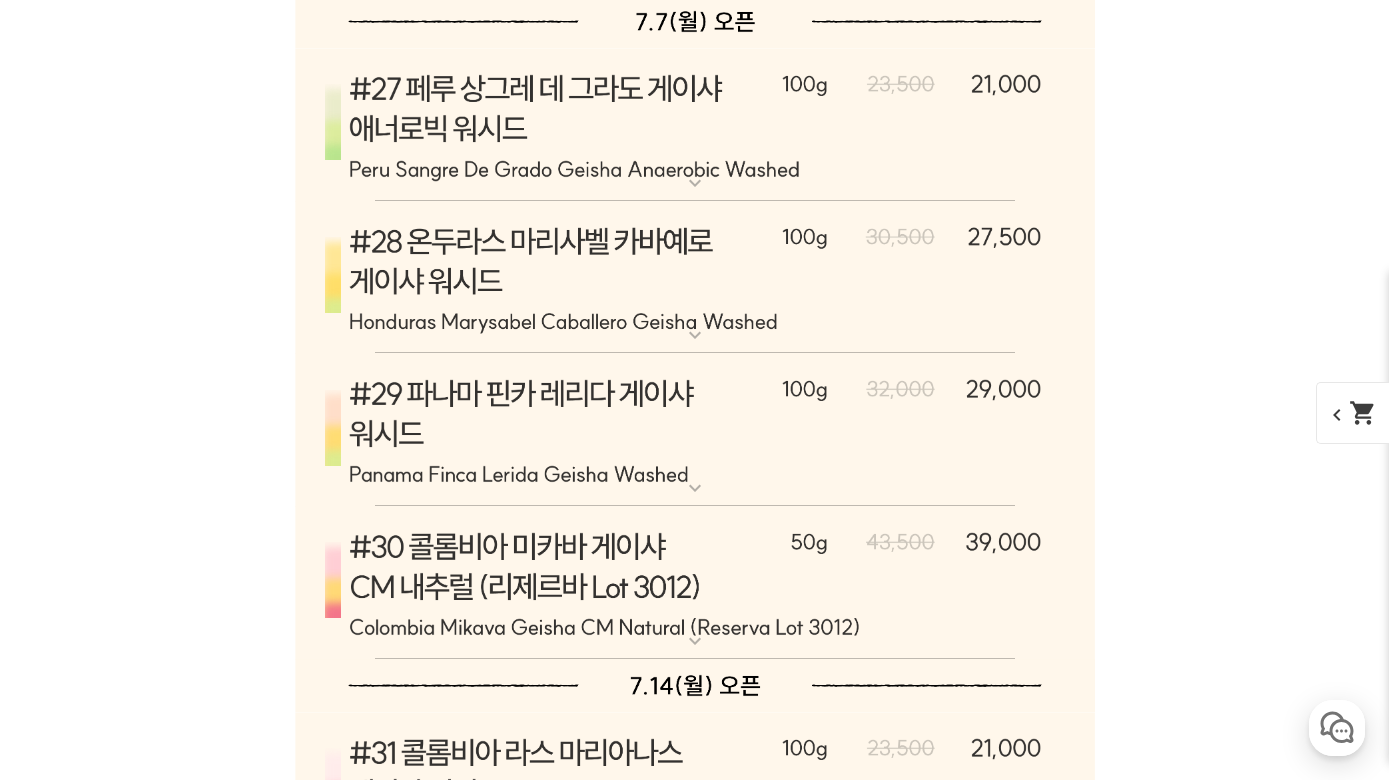 scroll, scrollTop: 13216, scrollLeft: 0, axis: vertical 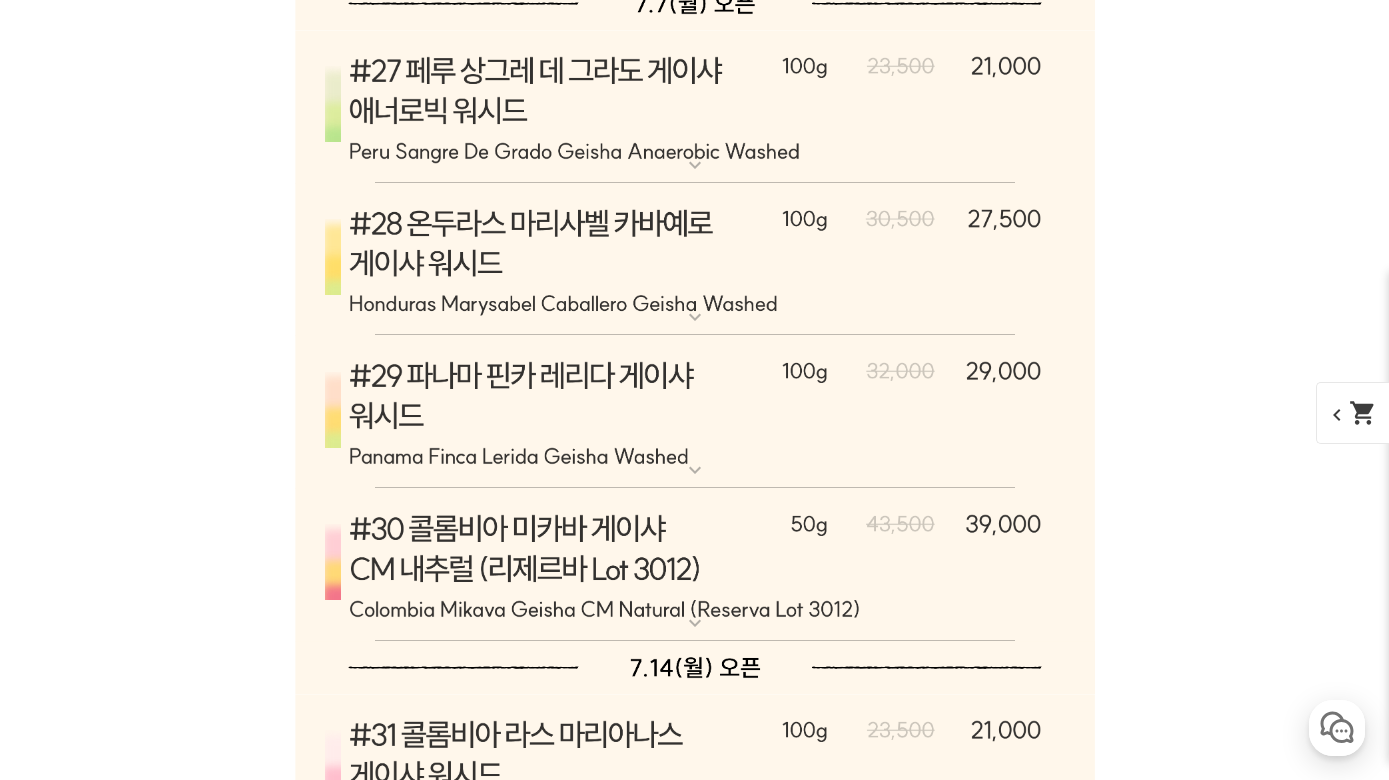 click at bounding box center (695, 412) 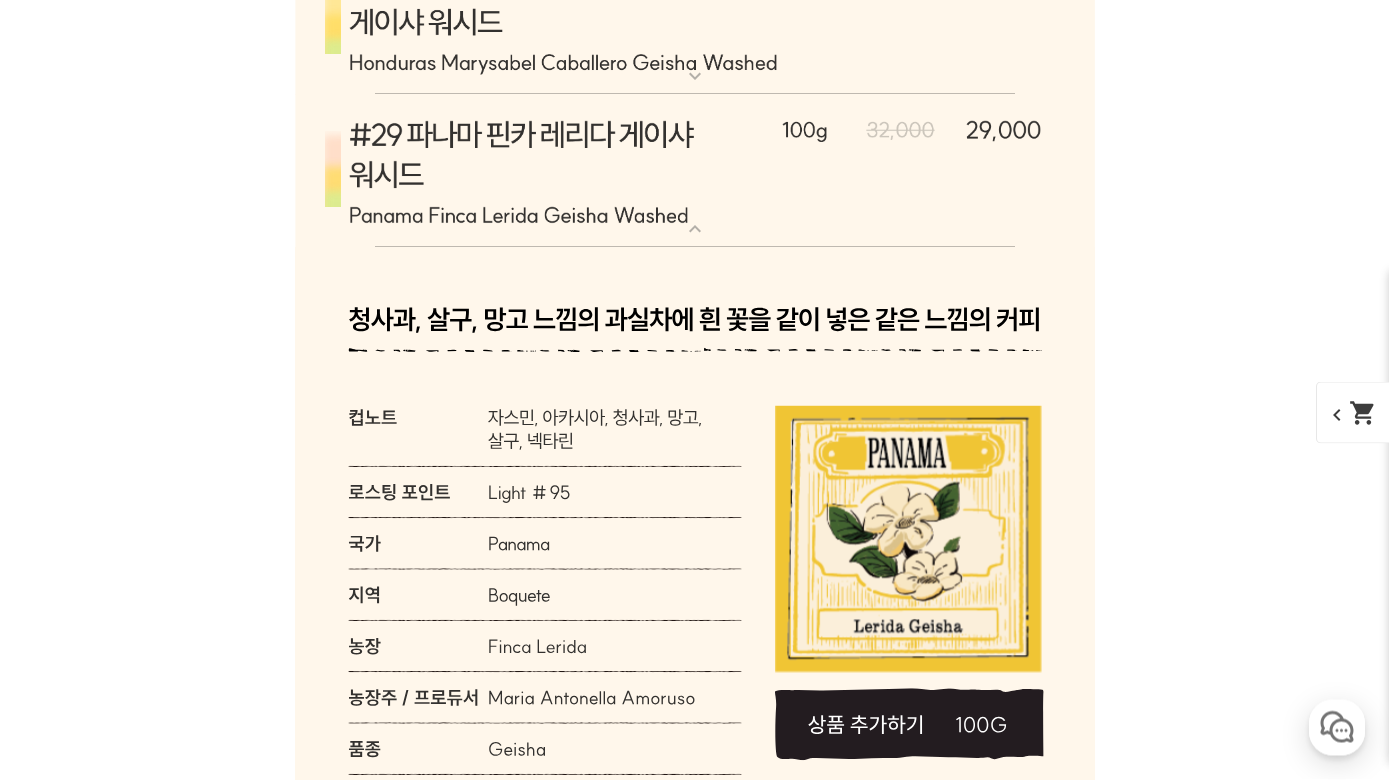 scroll, scrollTop: 13464, scrollLeft: 0, axis: vertical 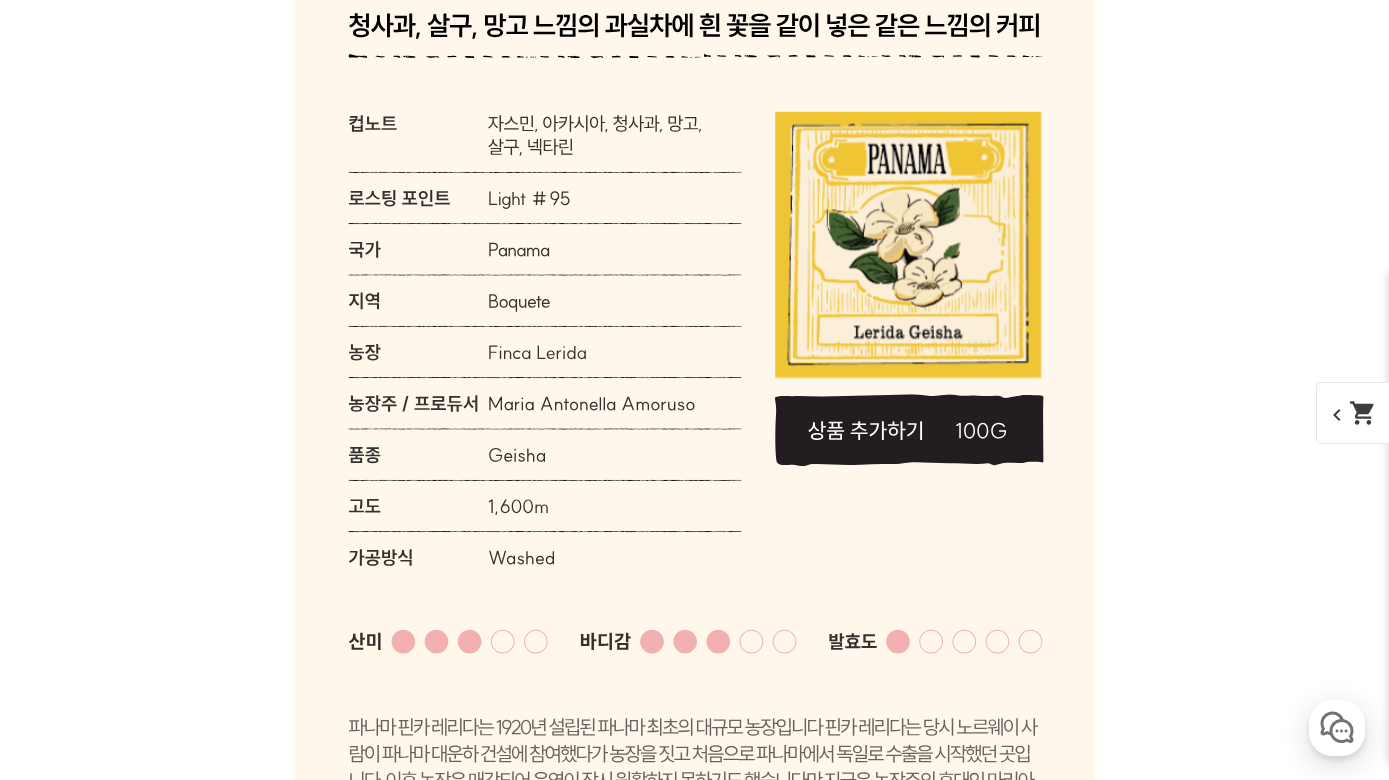 click 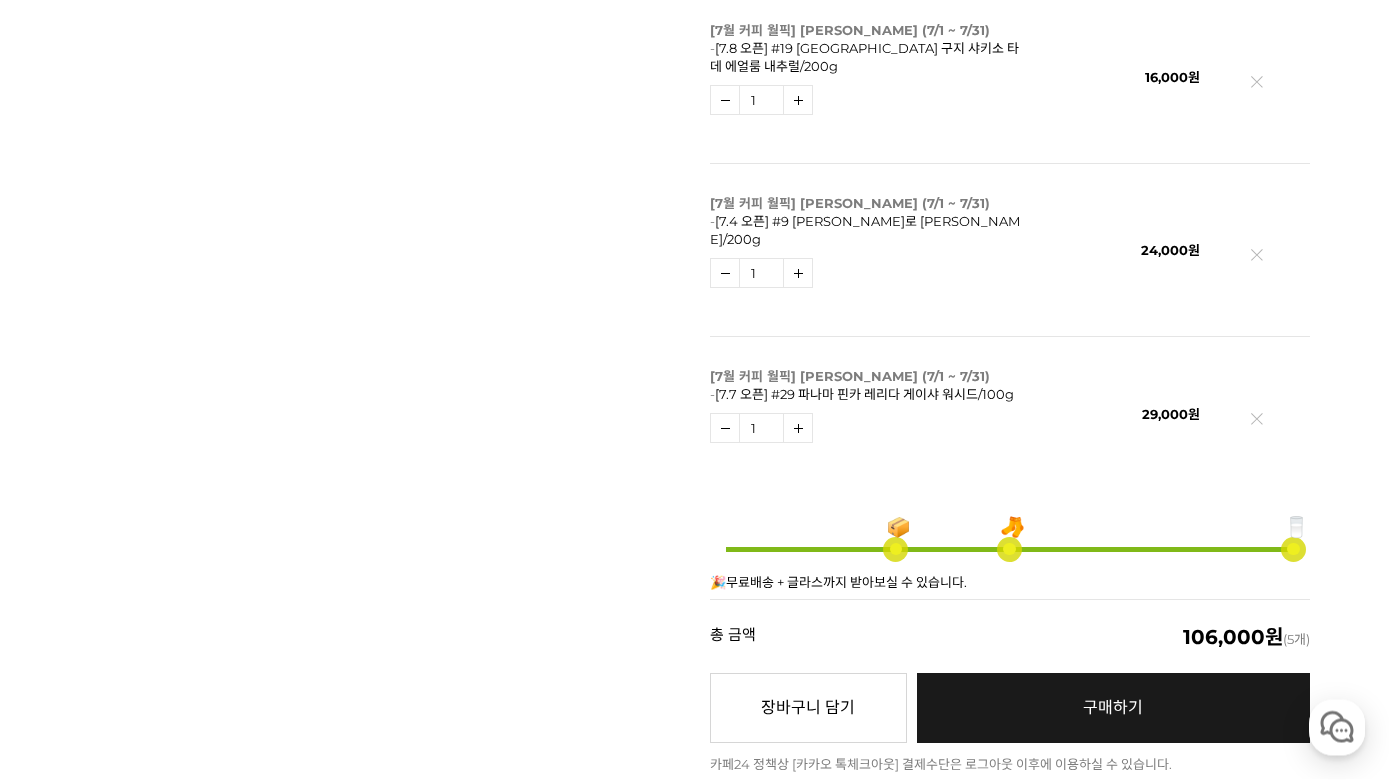 scroll, scrollTop: 1040, scrollLeft: 0, axis: vertical 